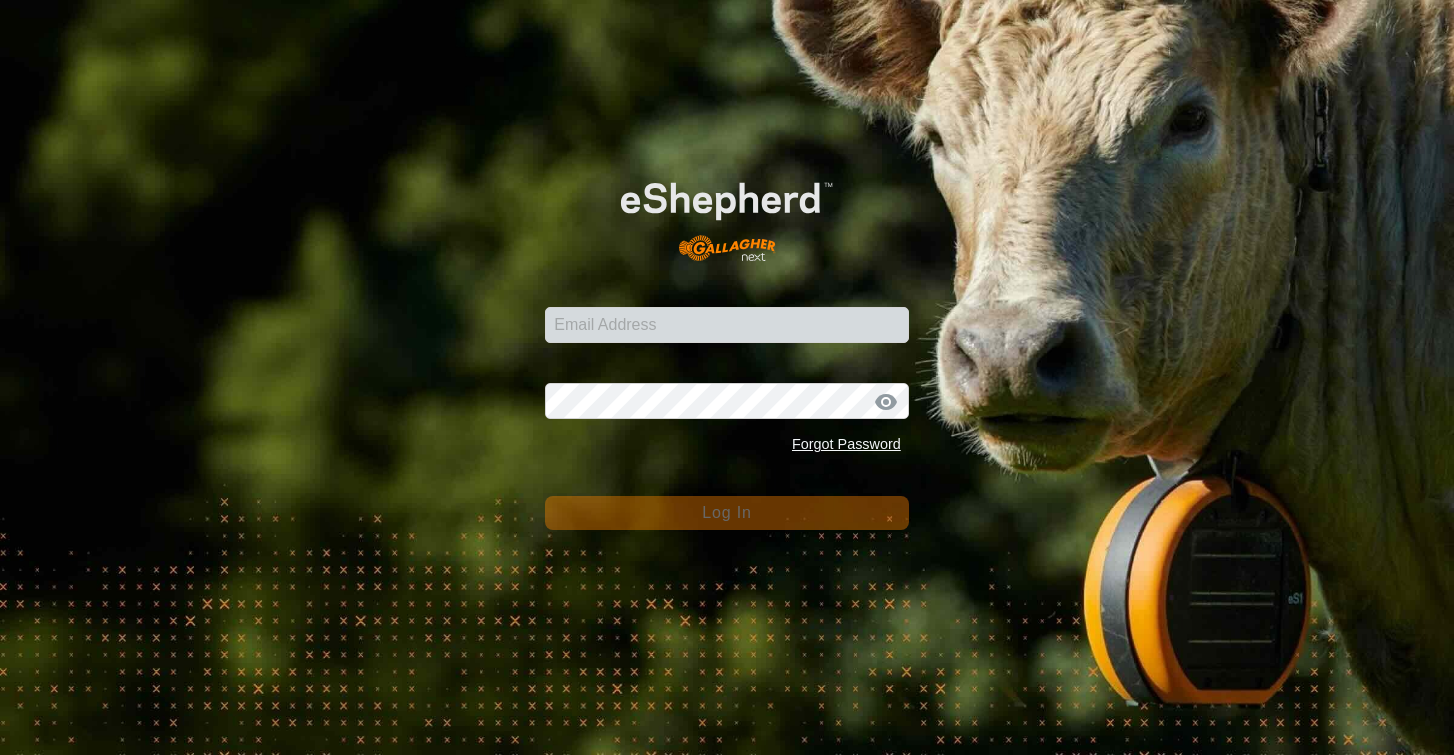 scroll, scrollTop: 0, scrollLeft: 0, axis: both 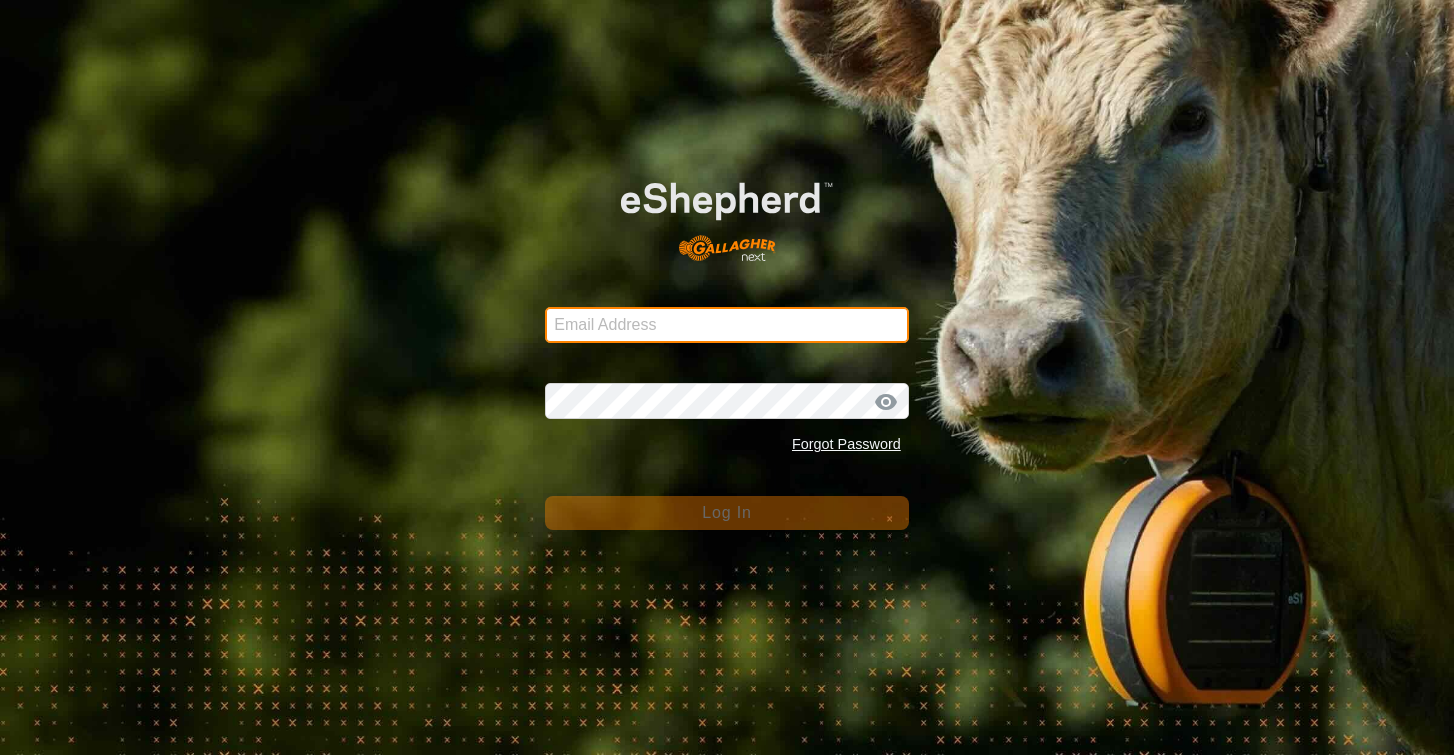 type on "[EMAIL]" 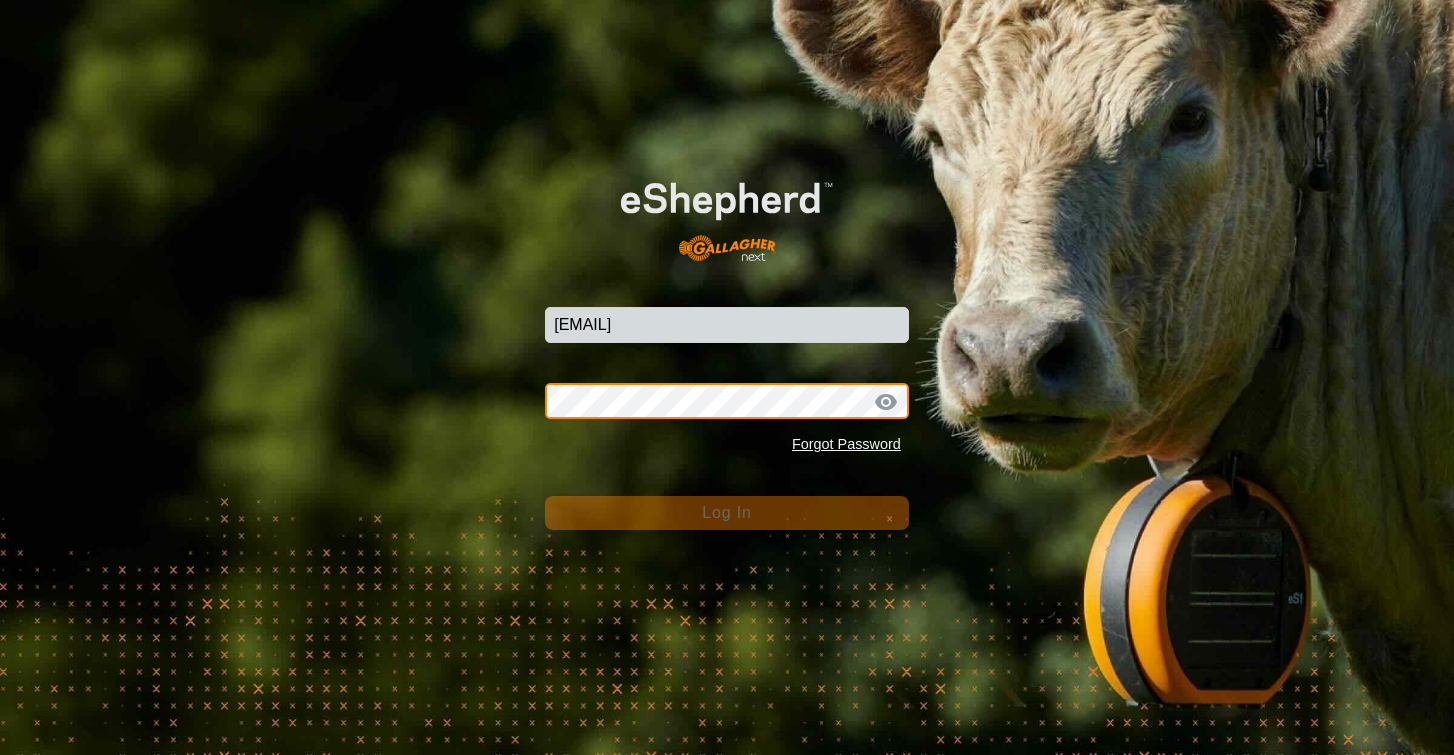 click on "Log In" 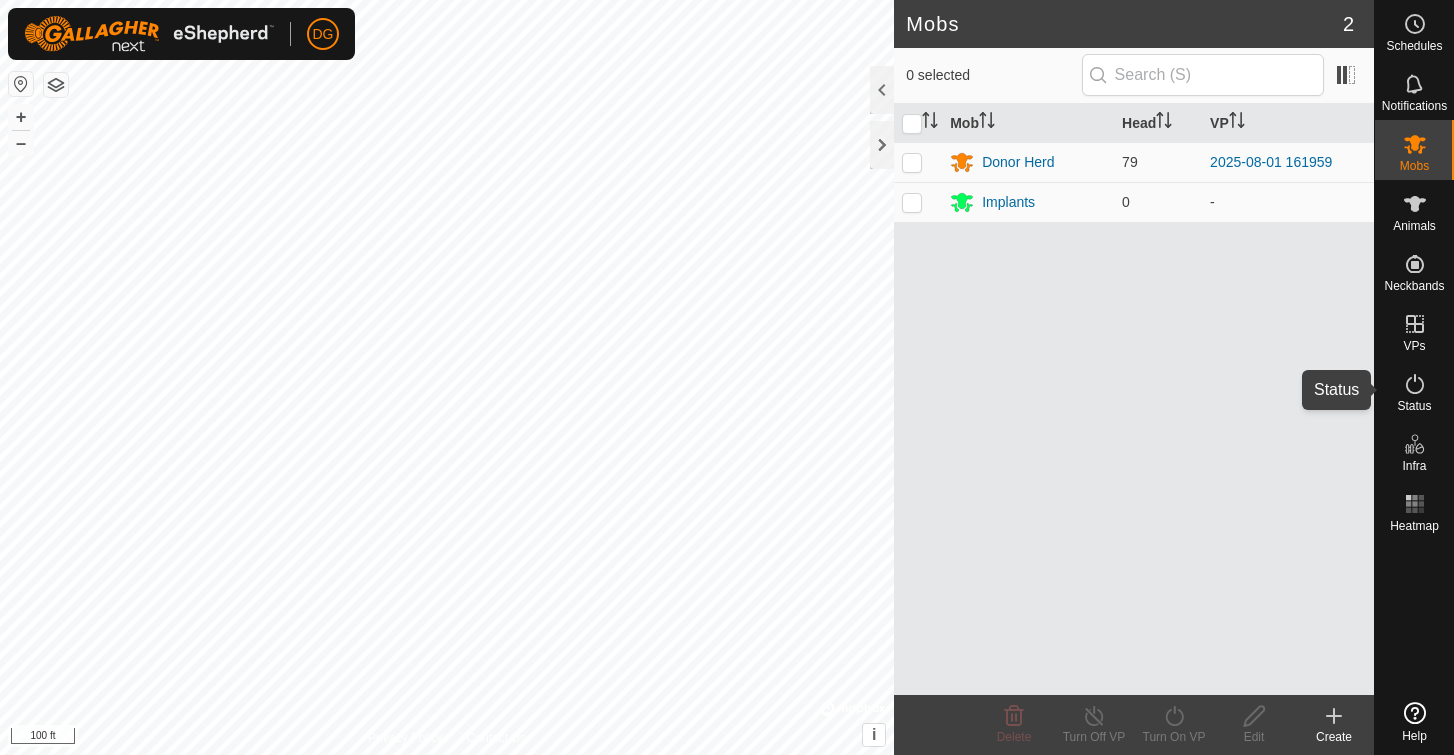 click 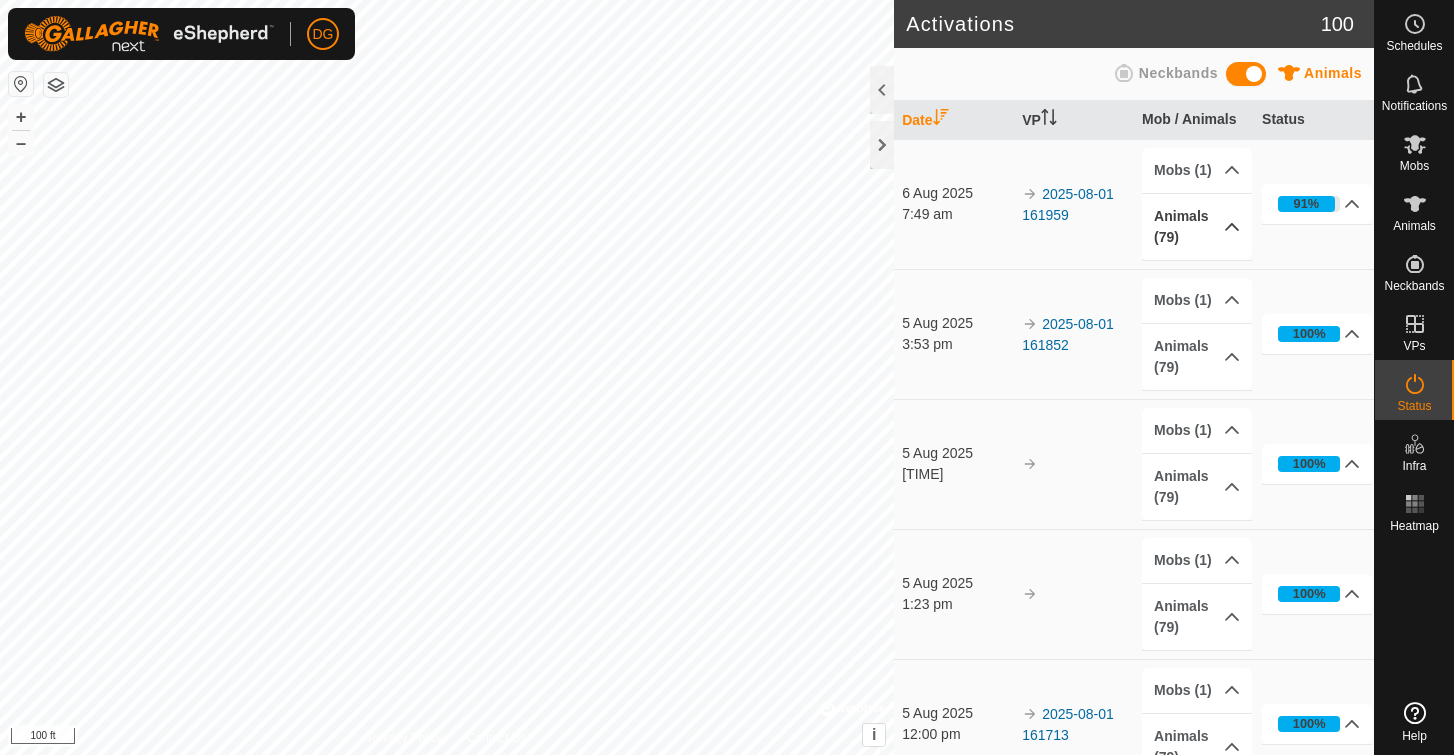 click on "Animals (79)" at bounding box center [1197, 227] 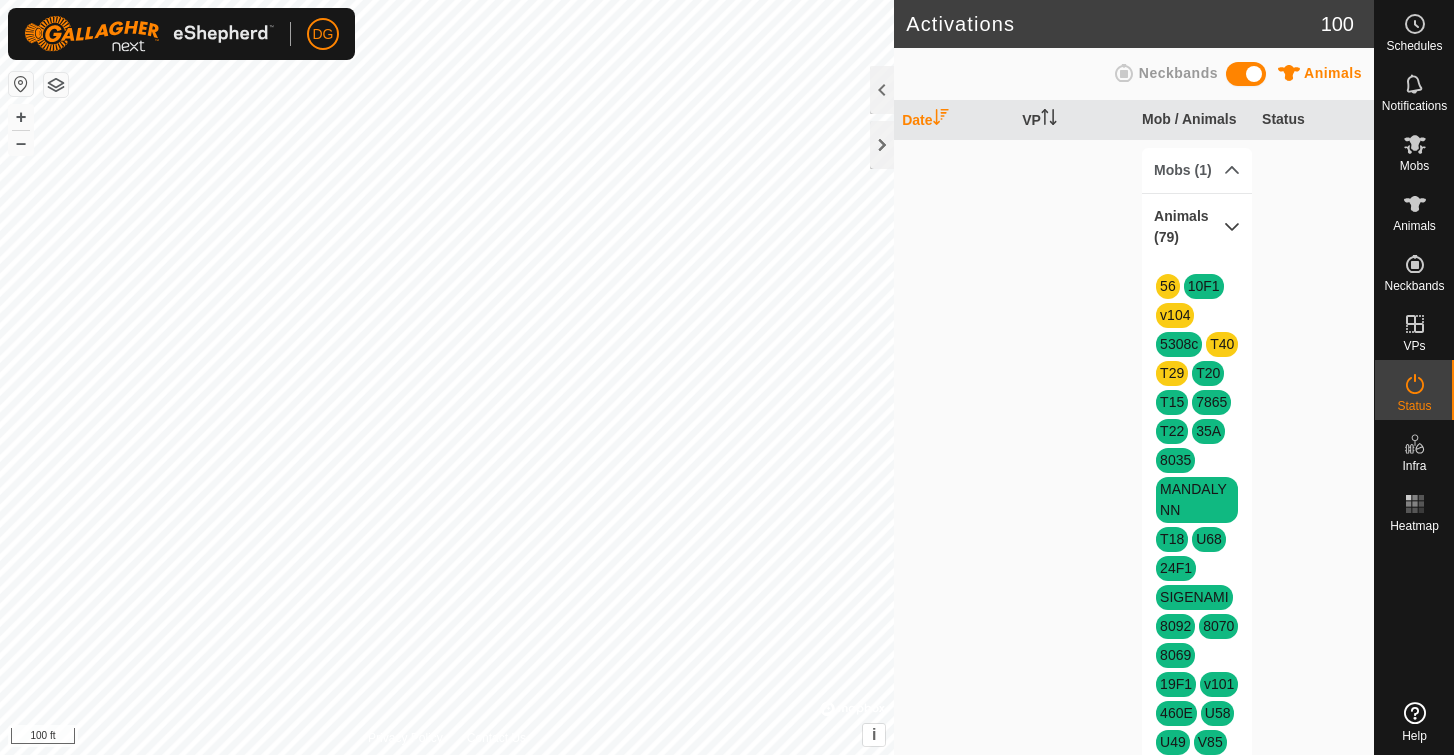 scroll, scrollTop: 0, scrollLeft: 0, axis: both 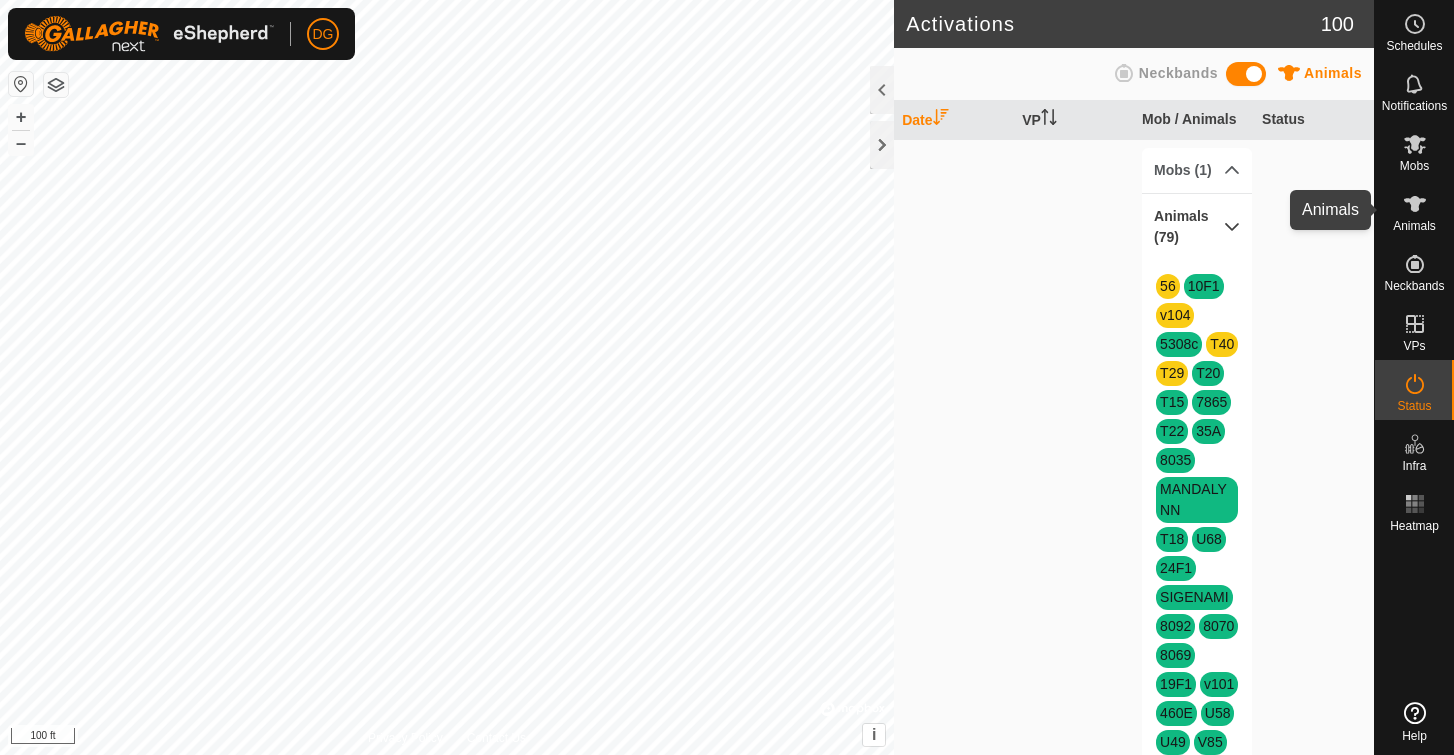 click 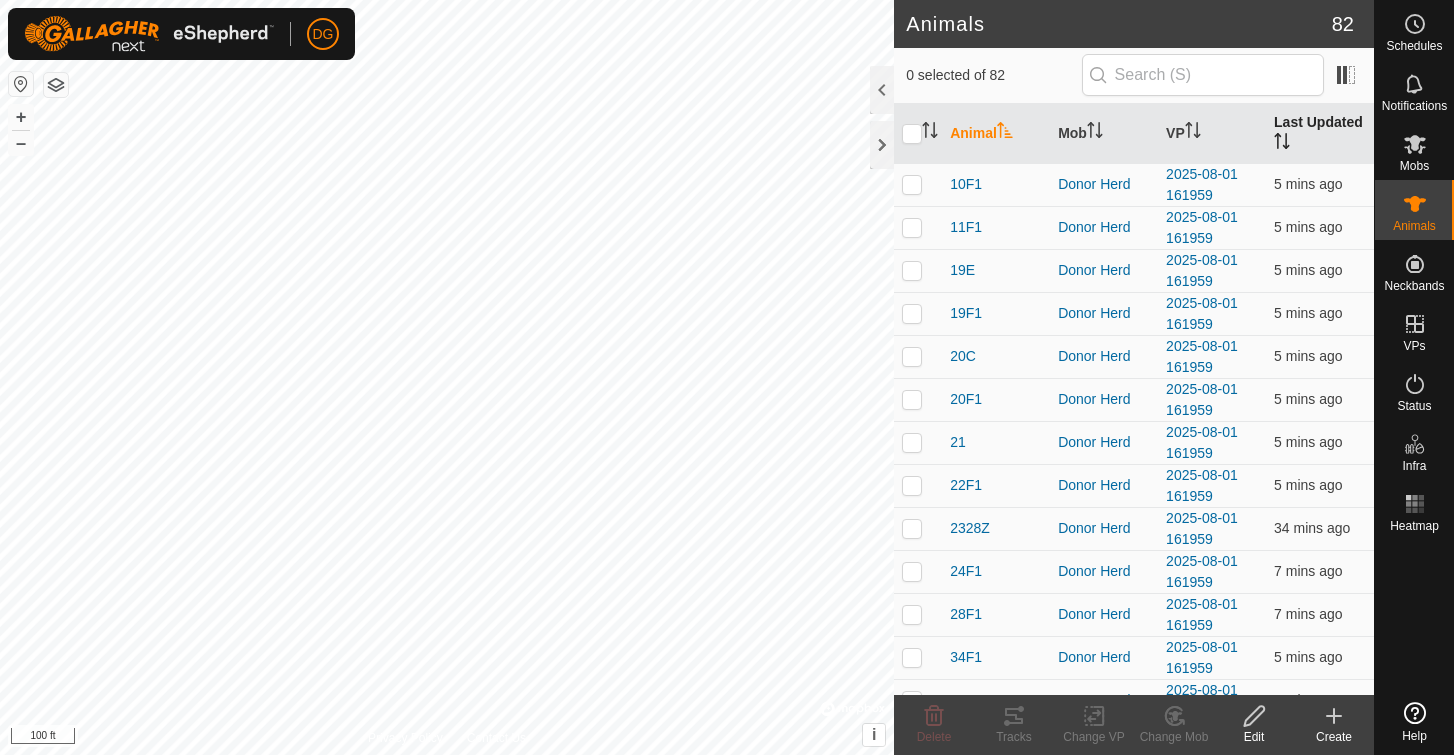 click on "Last Updated" at bounding box center (1320, 134) 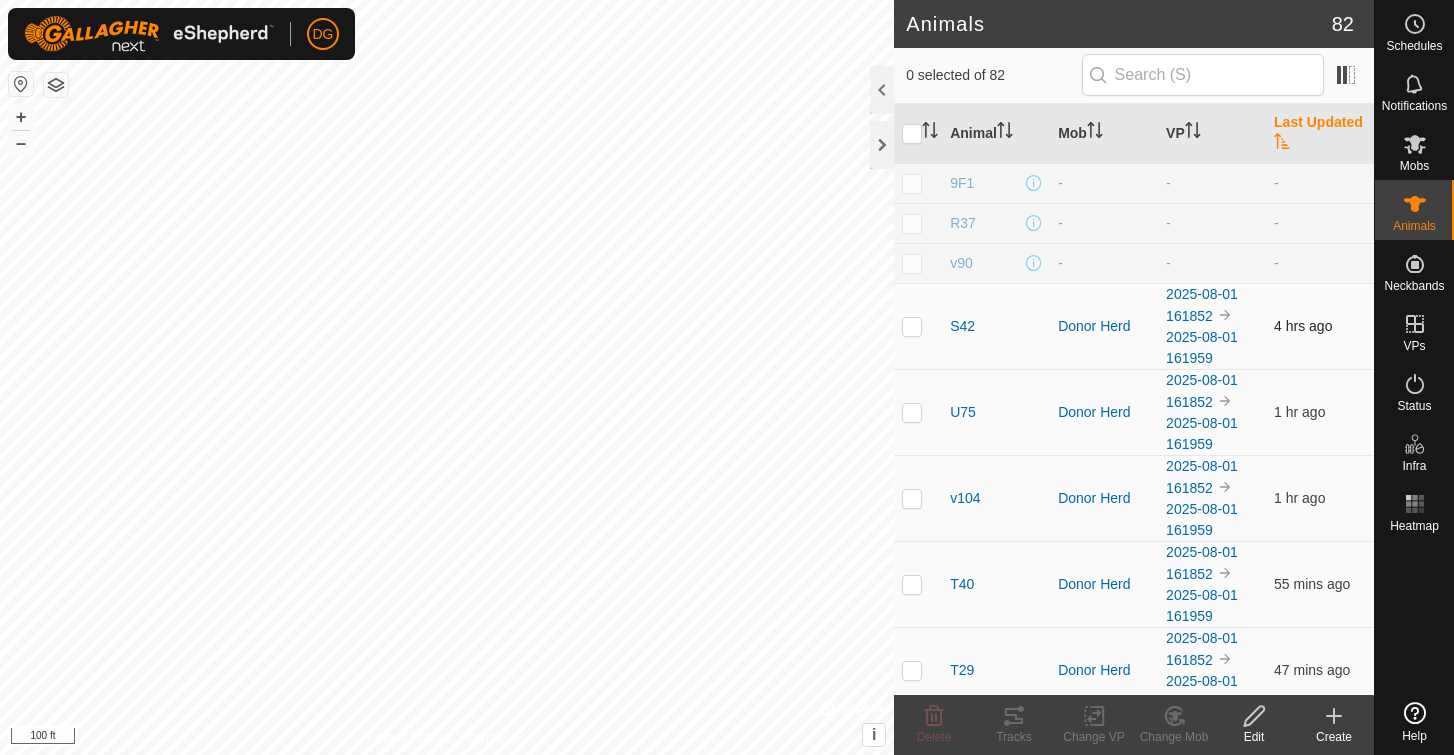 click at bounding box center (912, 326) 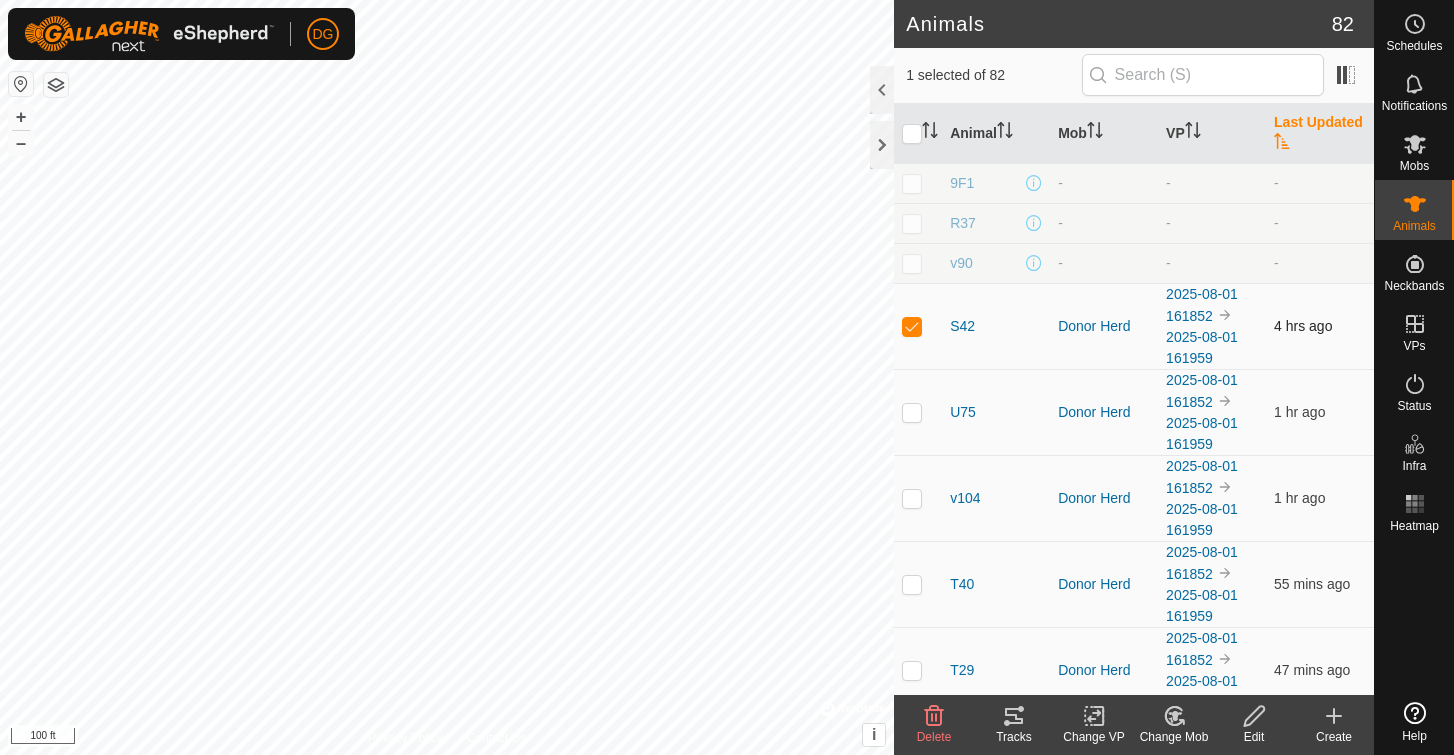 click at bounding box center [912, 326] 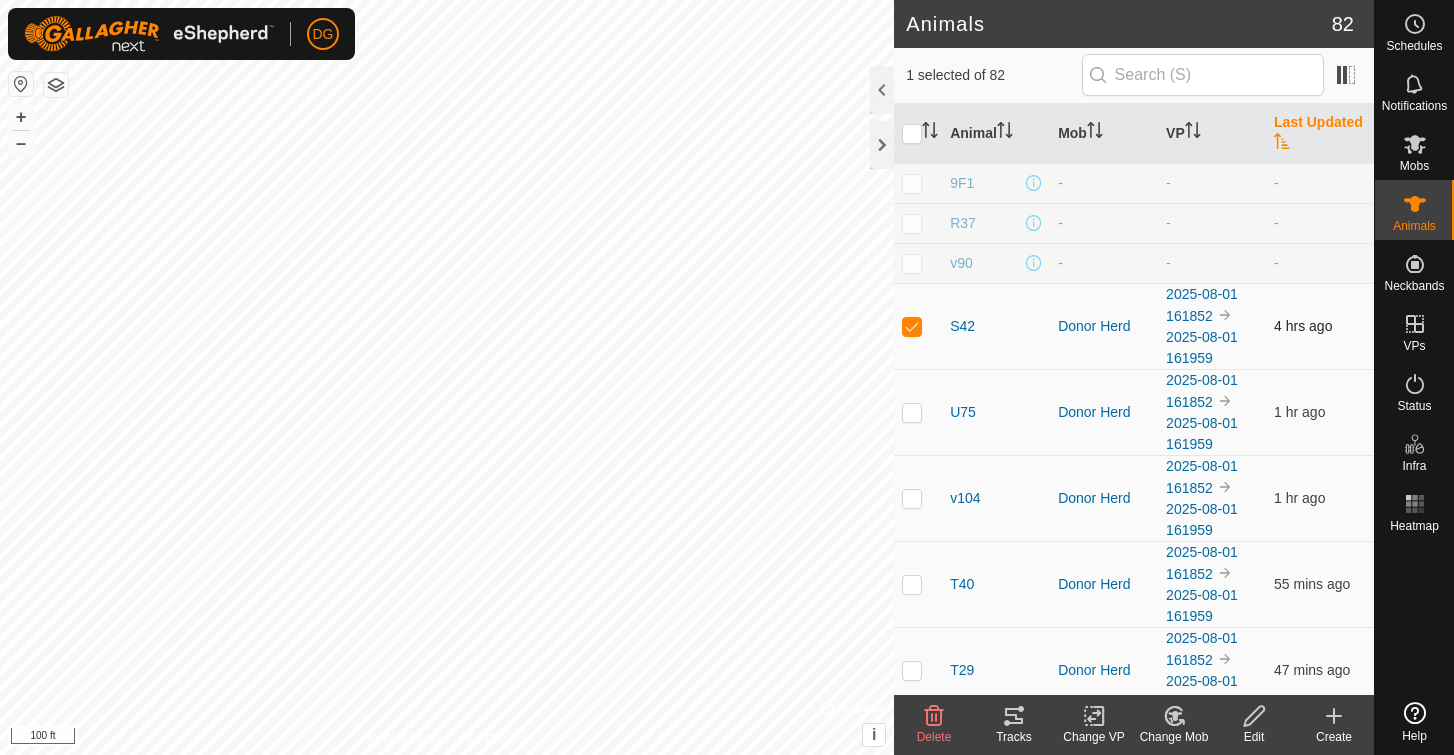 checkbox on "false" 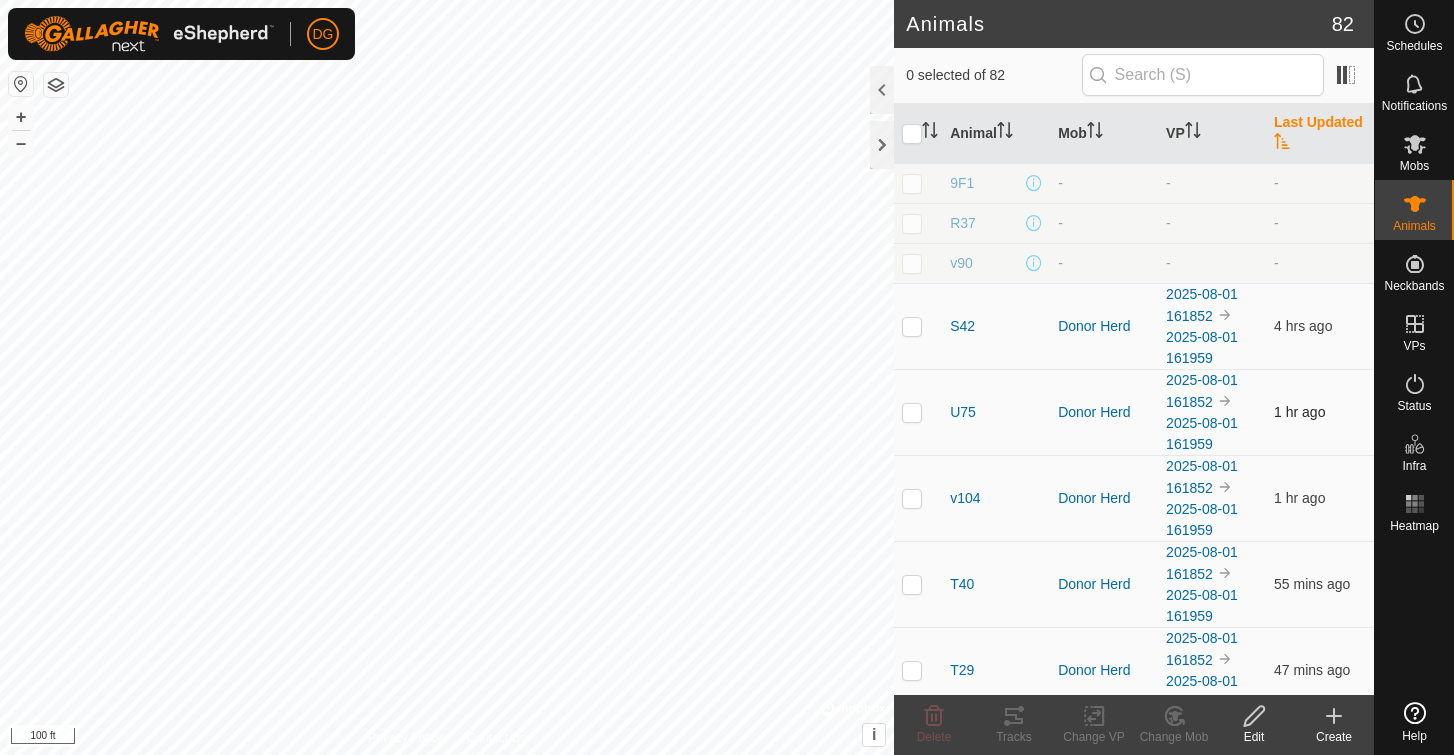 click at bounding box center [912, 412] 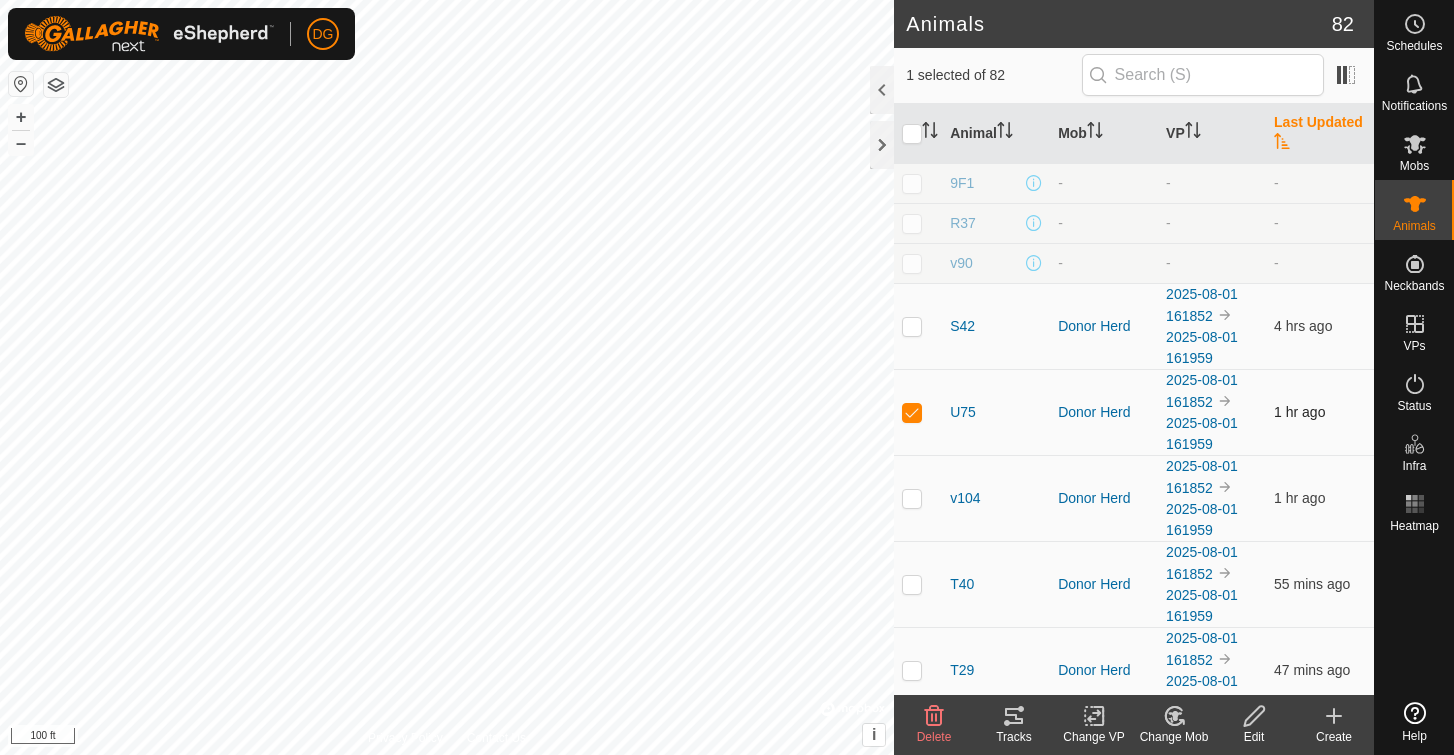 click at bounding box center [912, 412] 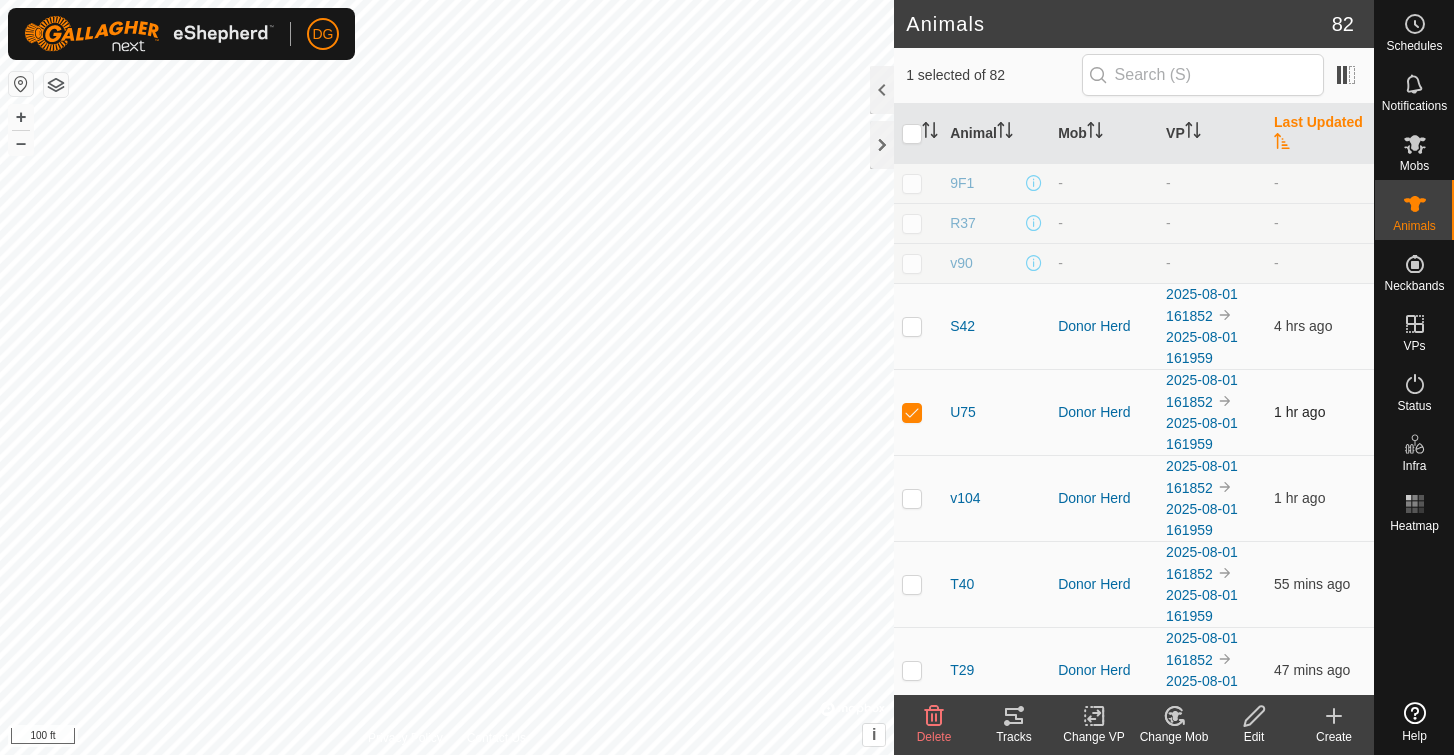 checkbox on "false" 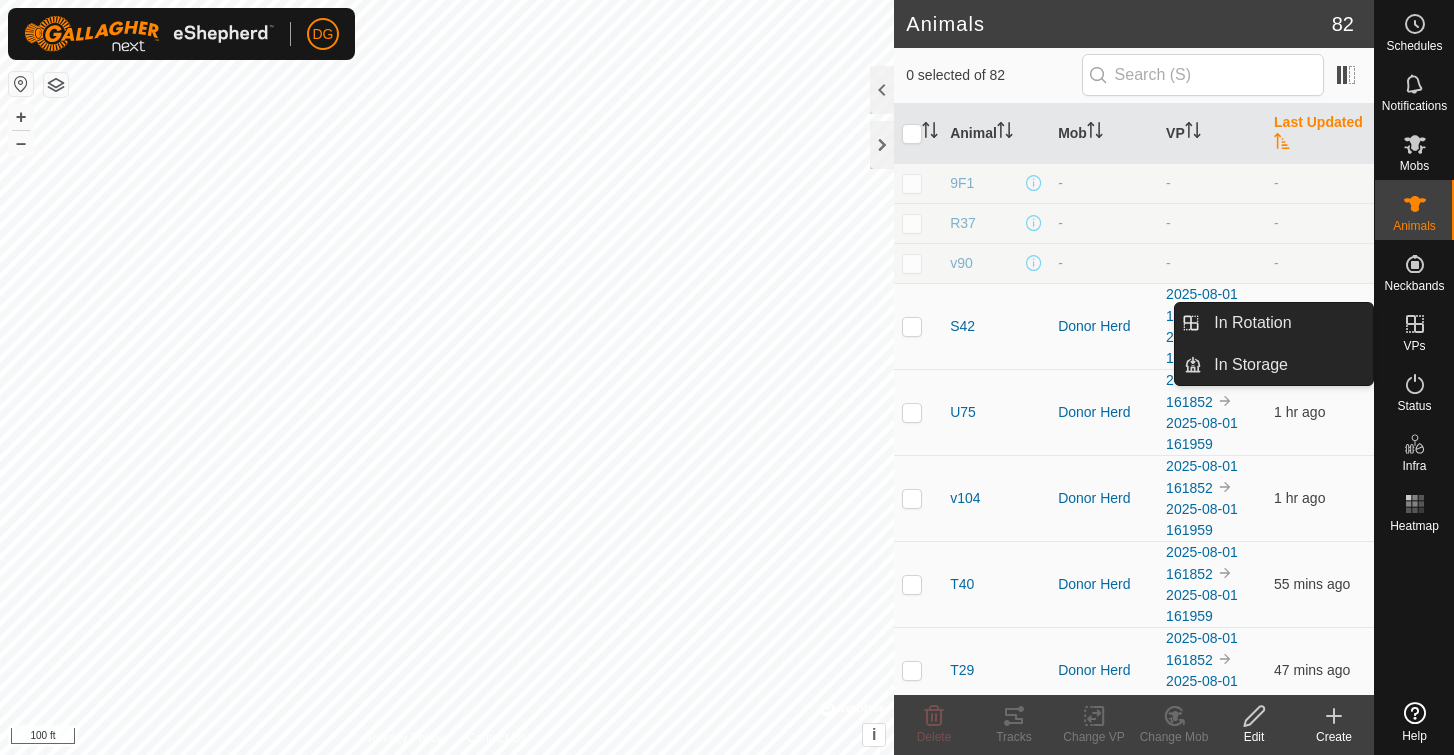 click 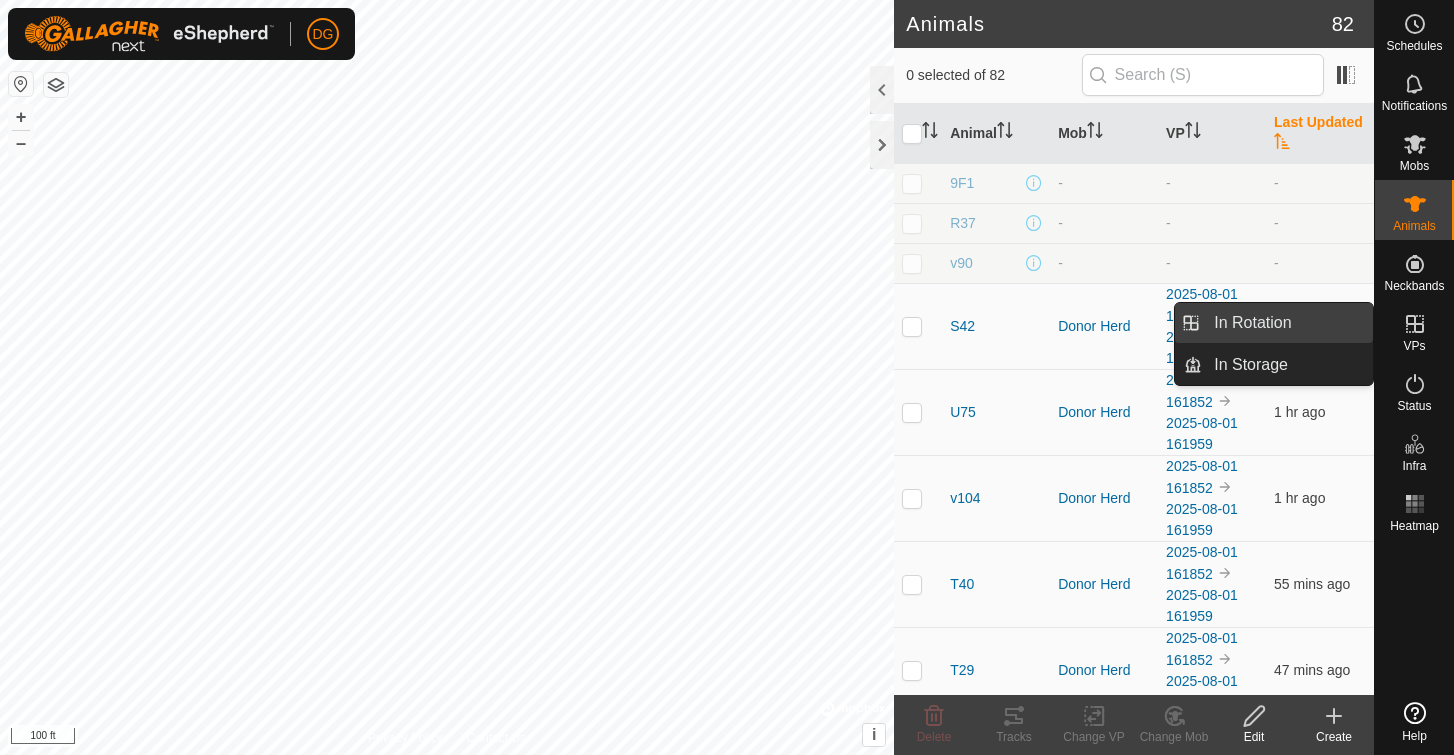 click on "In Rotation" at bounding box center (1287, 323) 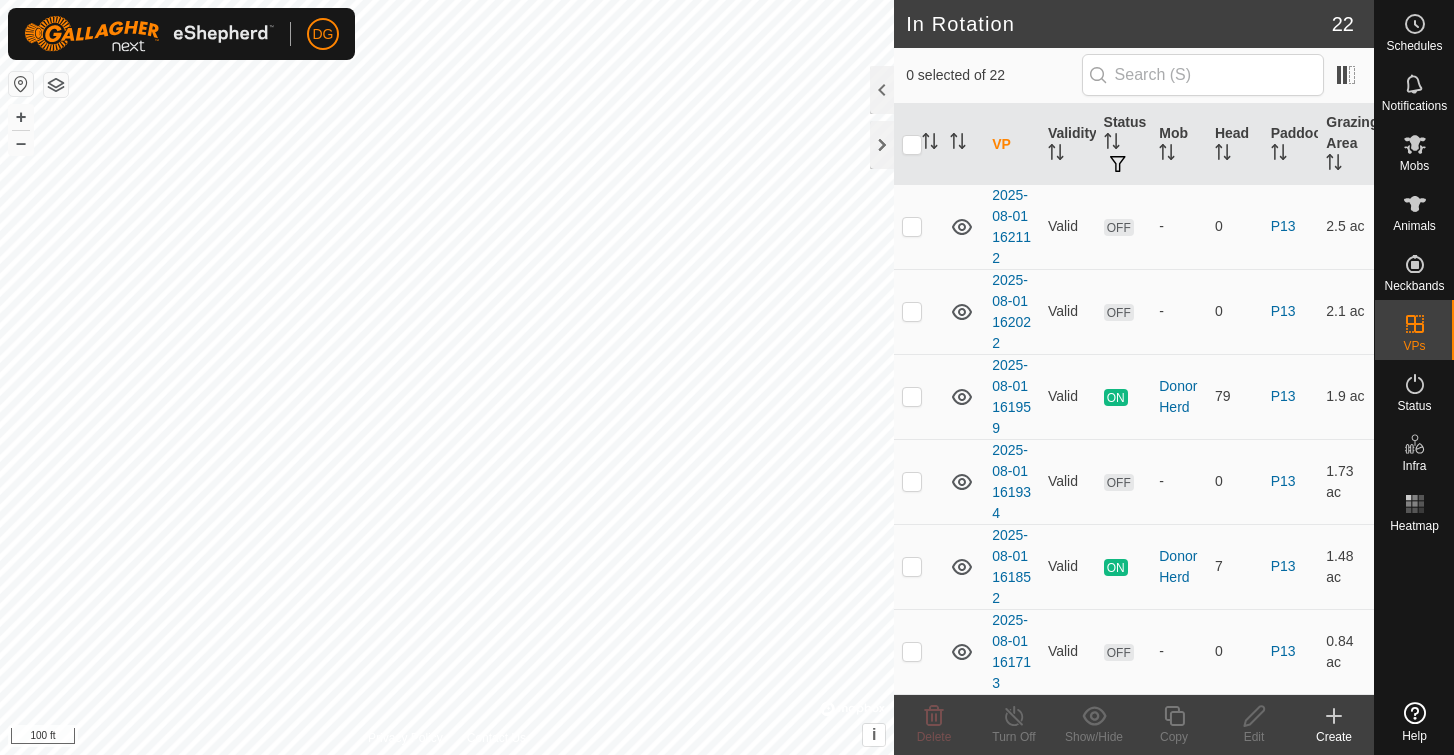 scroll, scrollTop: 1402, scrollLeft: 0, axis: vertical 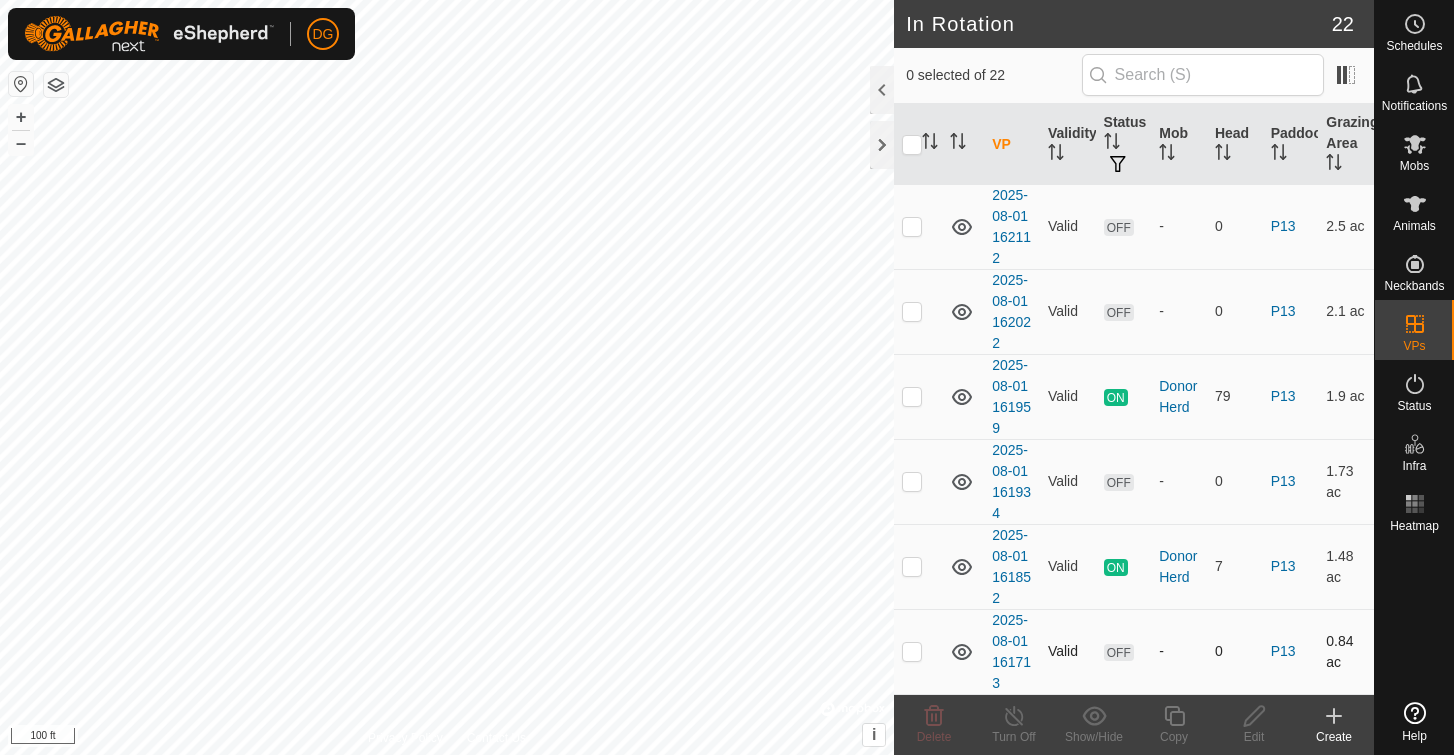 click at bounding box center [912, 651] 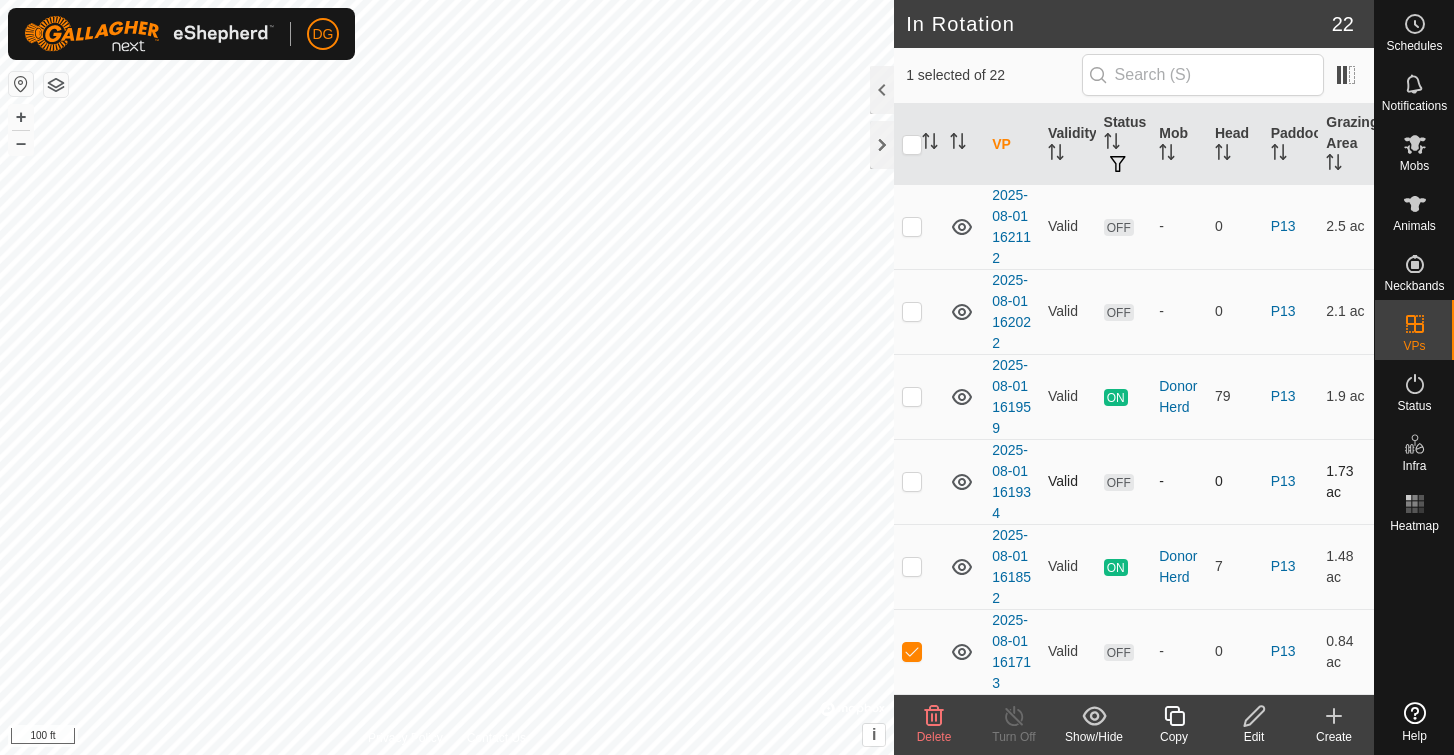 click at bounding box center [912, 481] 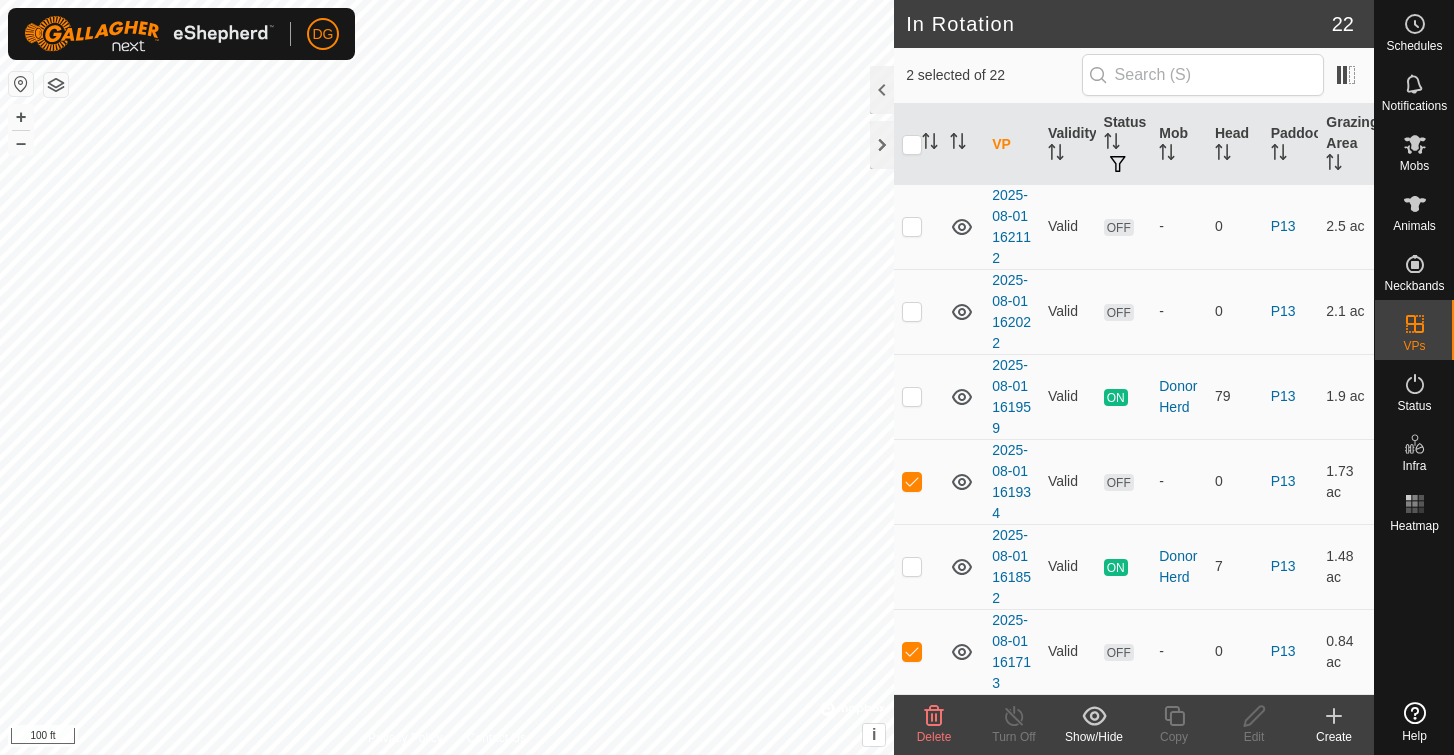 click 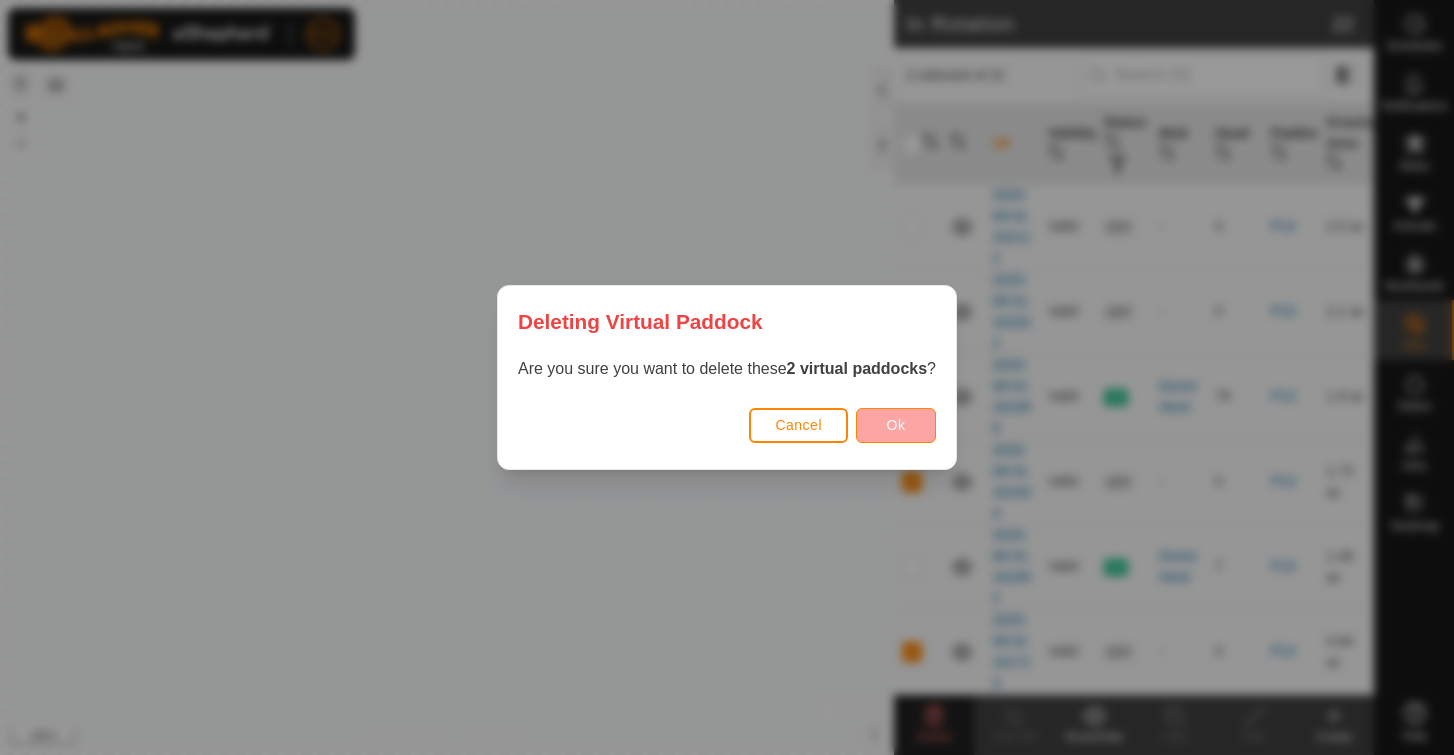 click on "Ok" at bounding box center [896, 425] 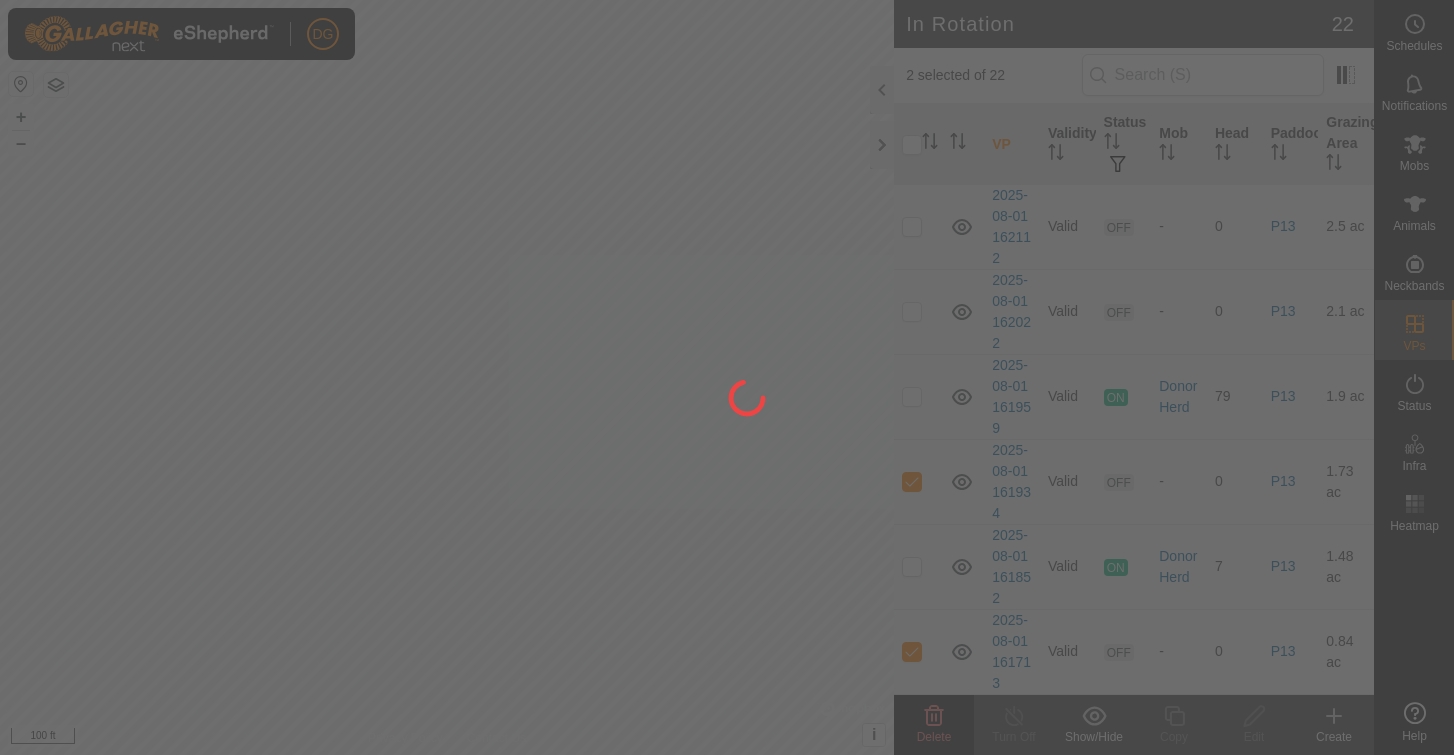 checkbox on "false" 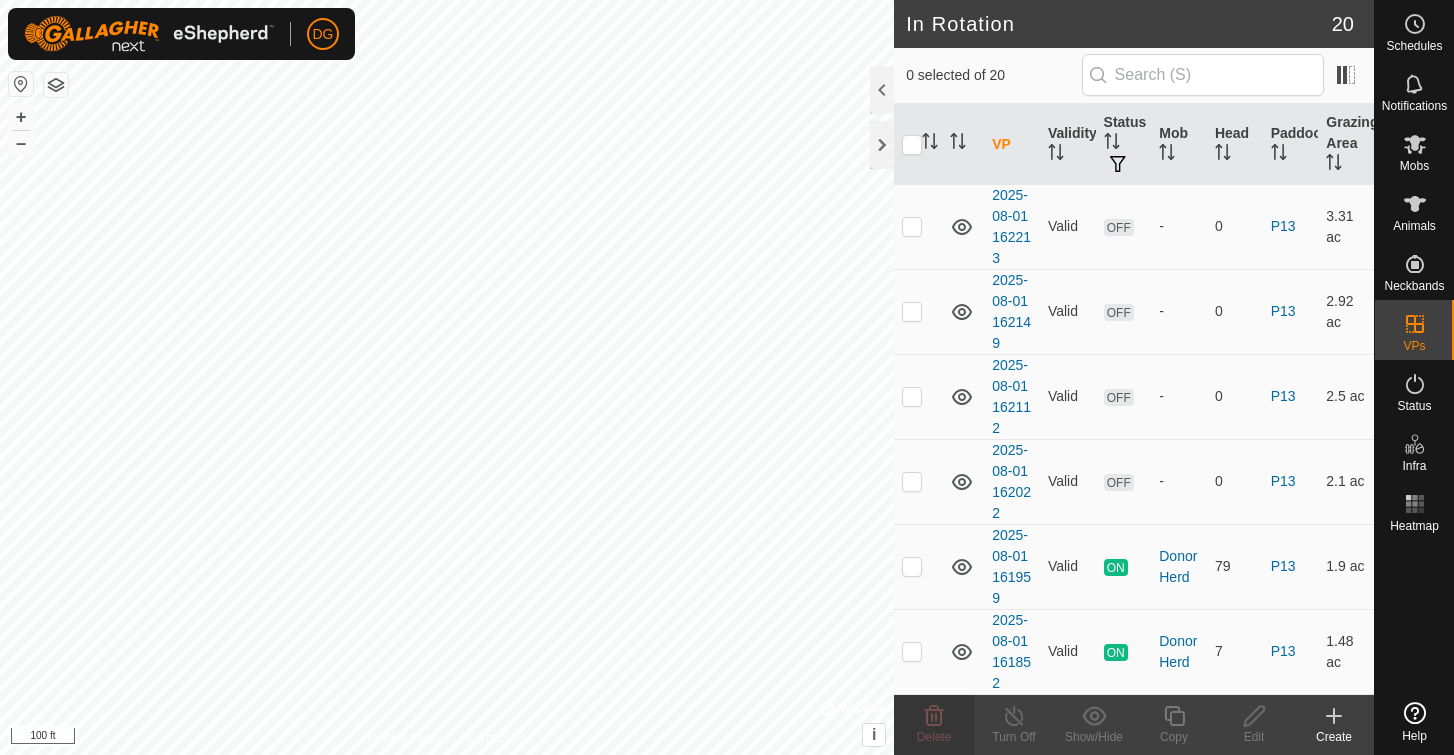 scroll, scrollTop: 1232, scrollLeft: 0, axis: vertical 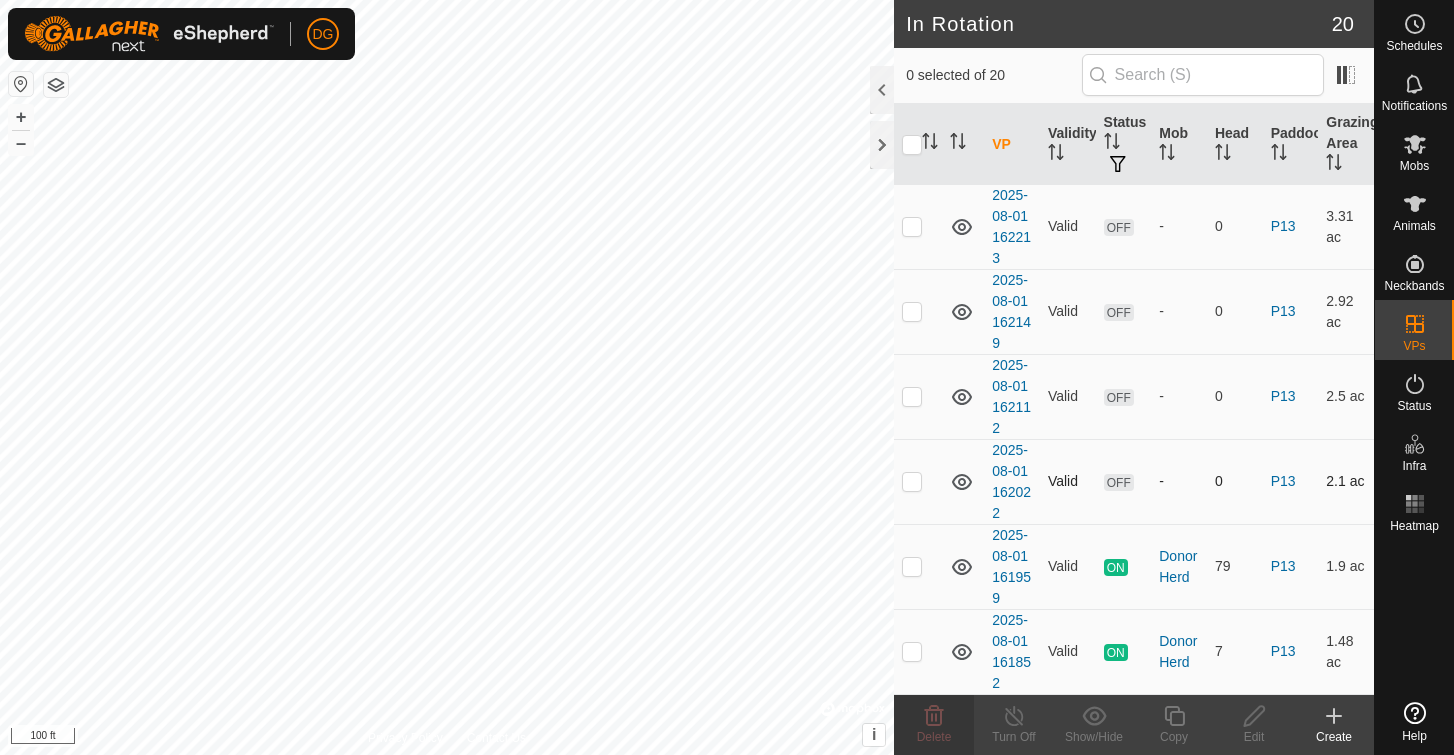 click at bounding box center [912, 481] 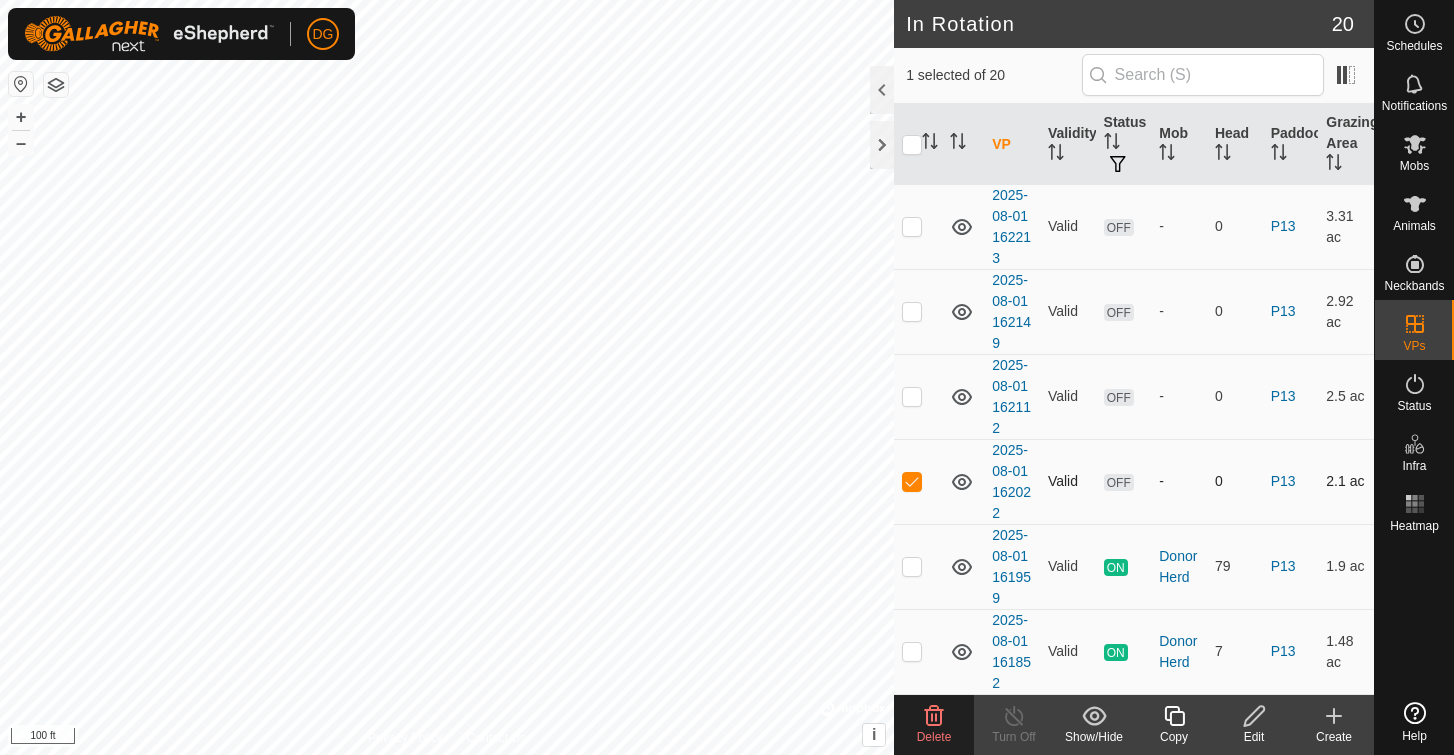 click at bounding box center [912, 481] 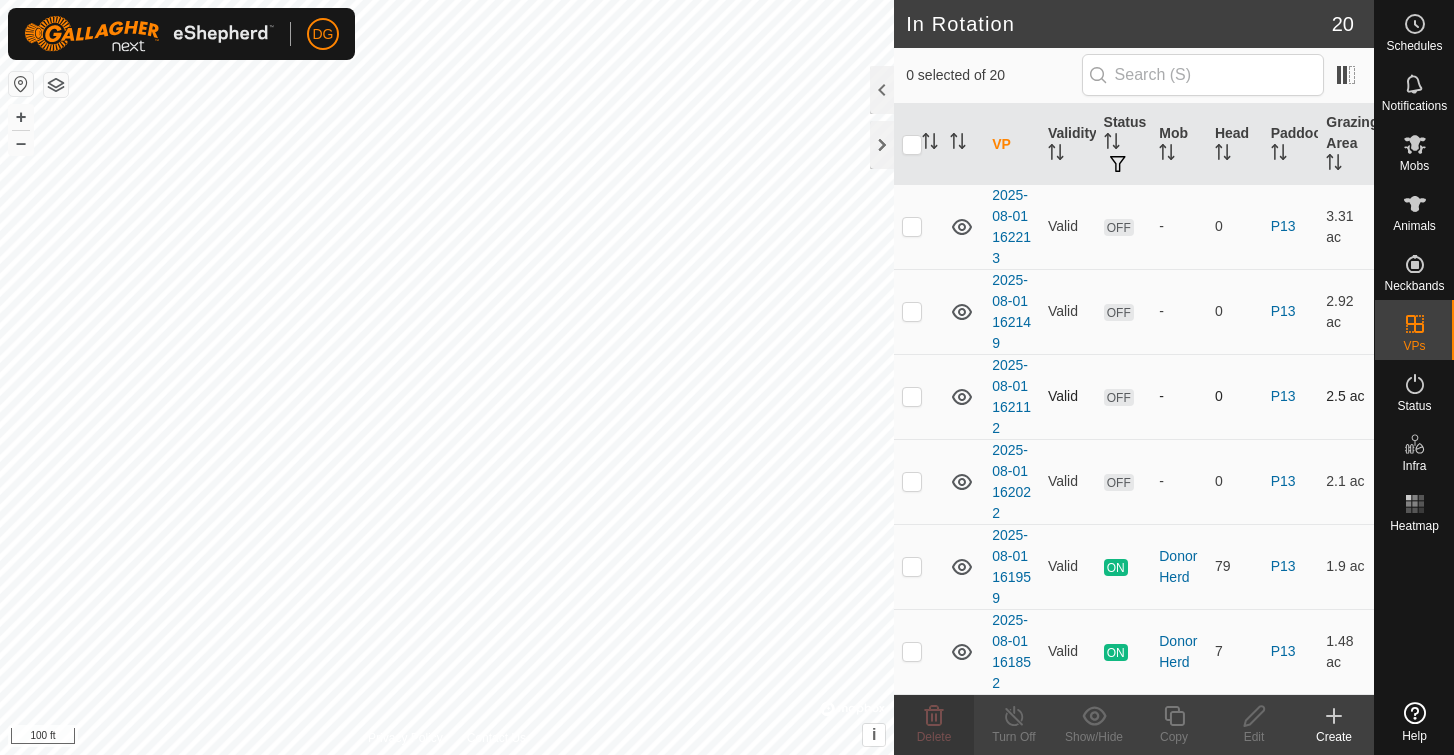 click at bounding box center [912, 396] 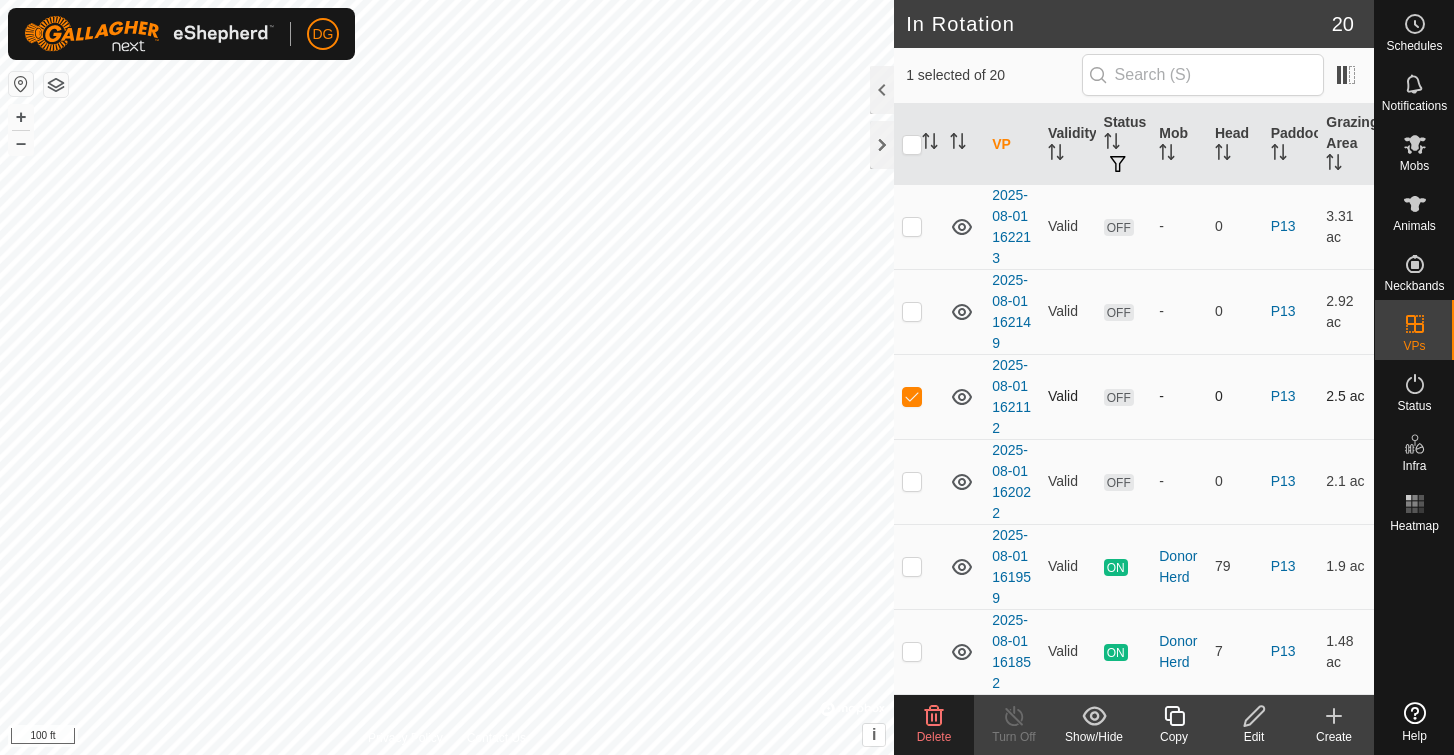 click at bounding box center (912, 396) 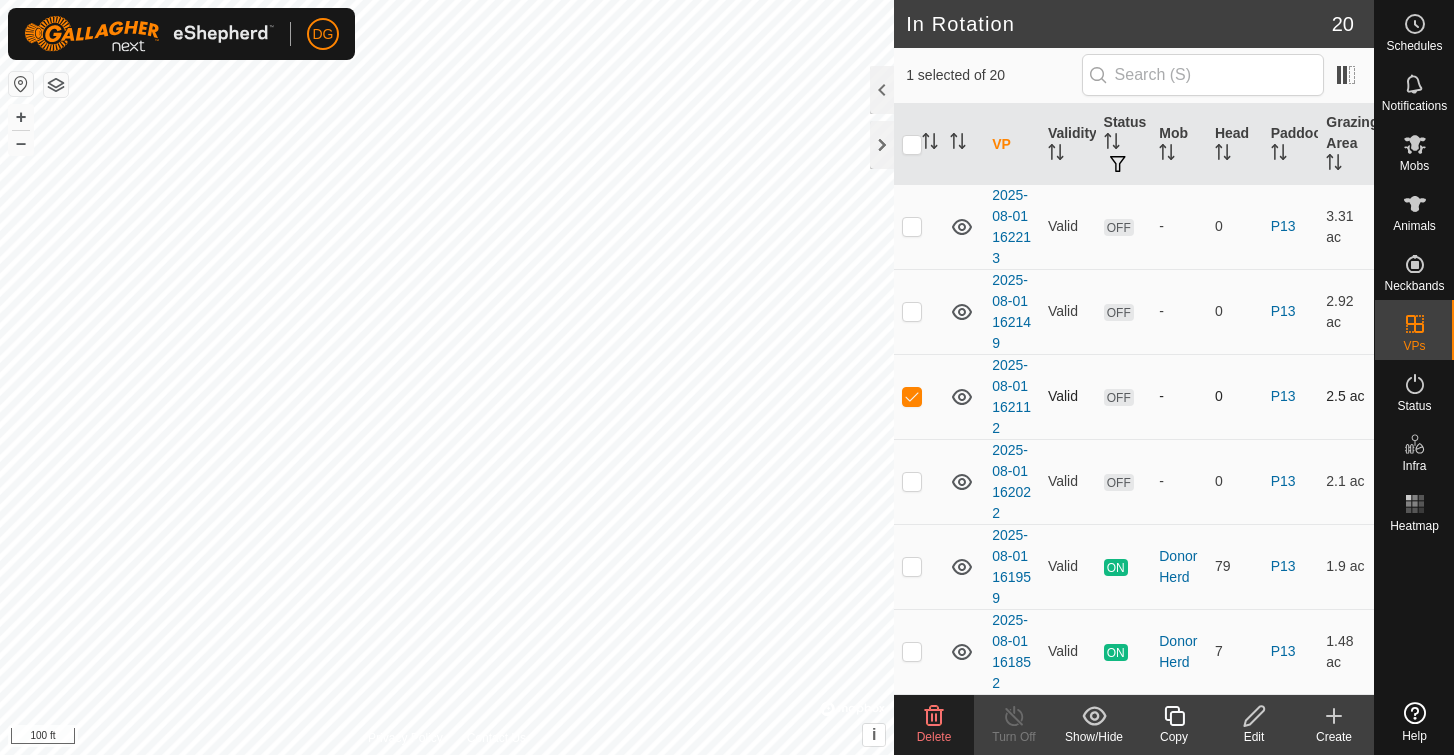 checkbox on "false" 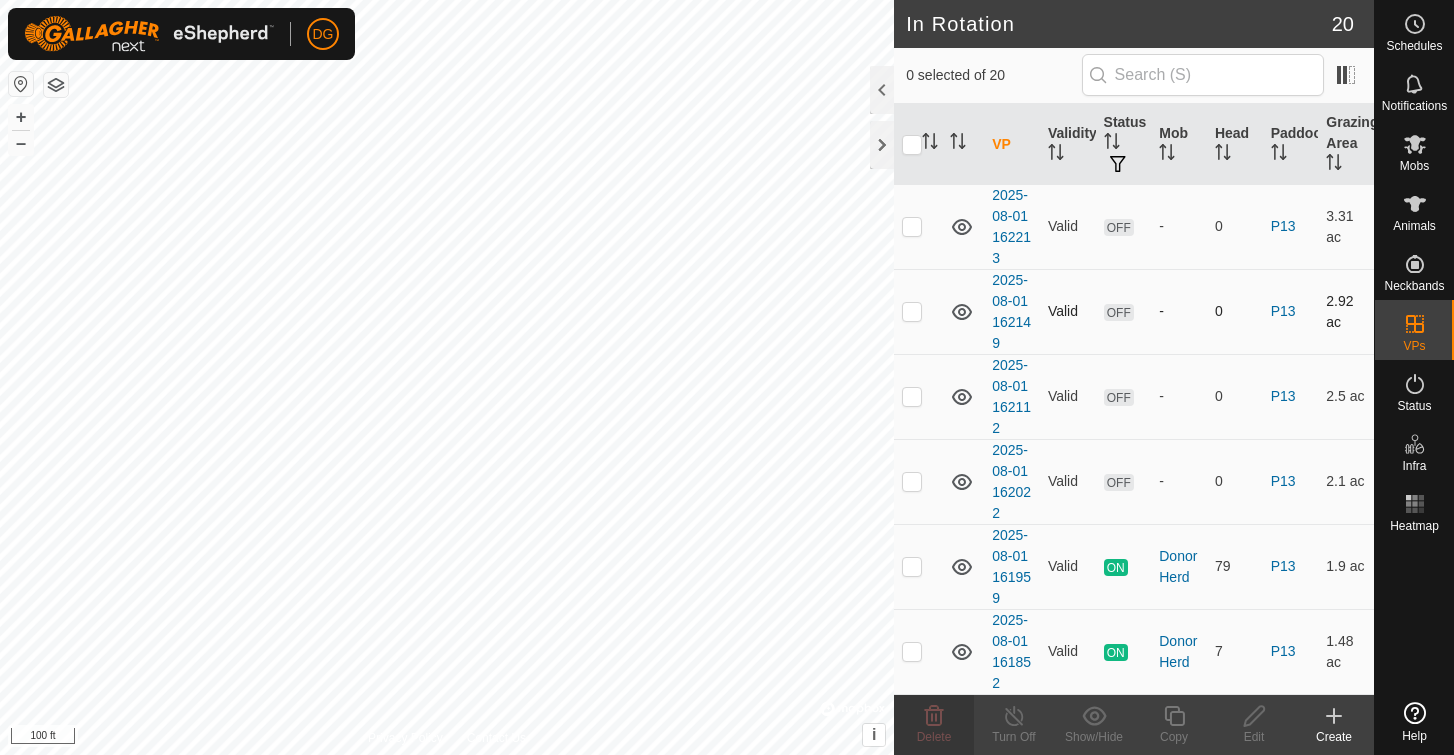 click at bounding box center (912, 311) 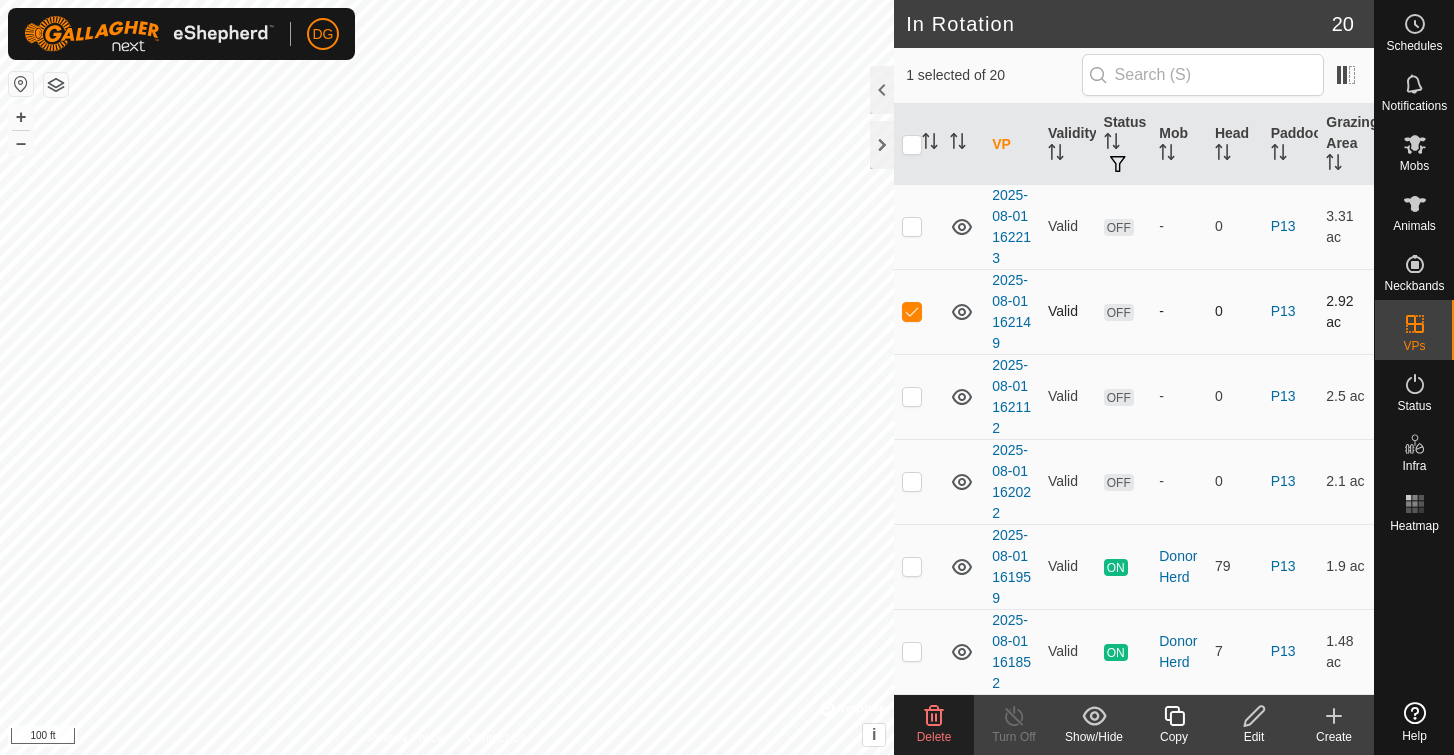 click at bounding box center (912, 311) 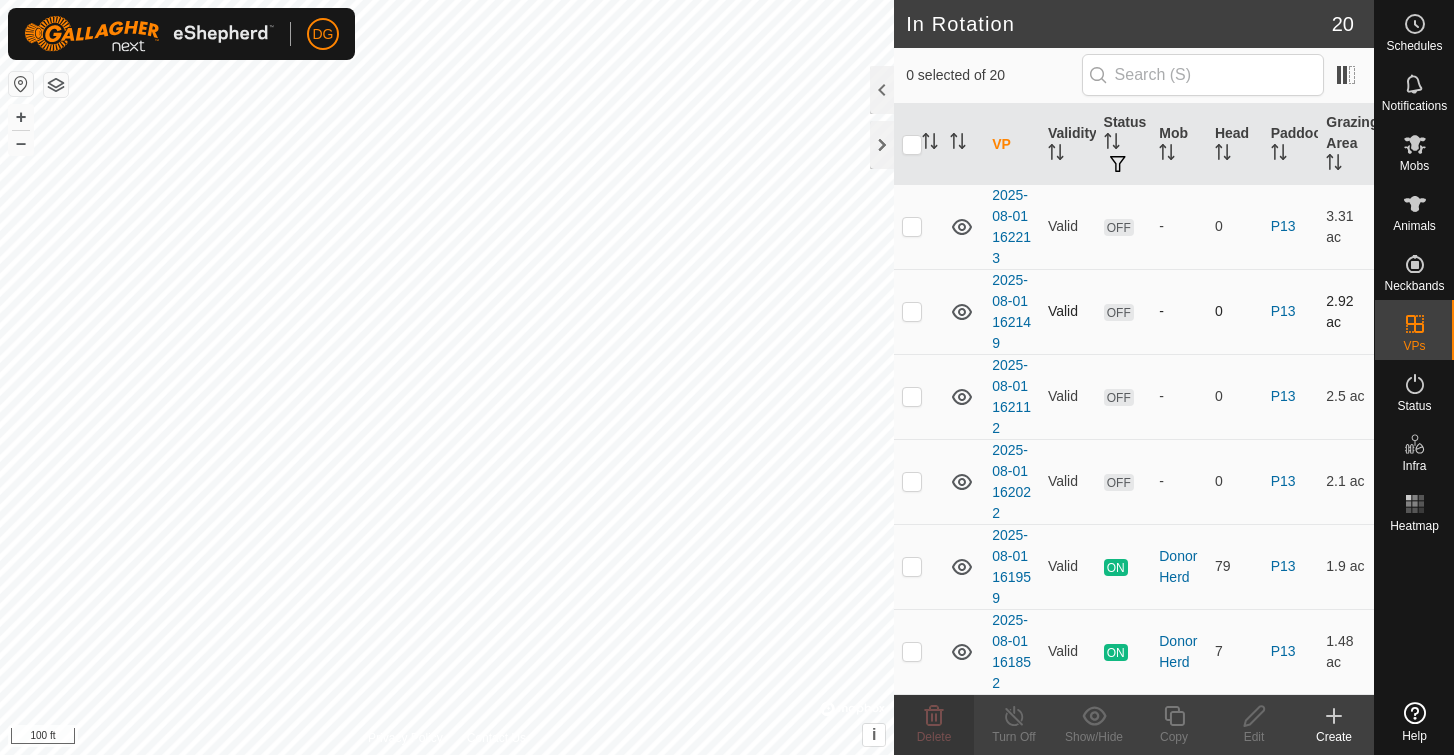 click at bounding box center (912, 311) 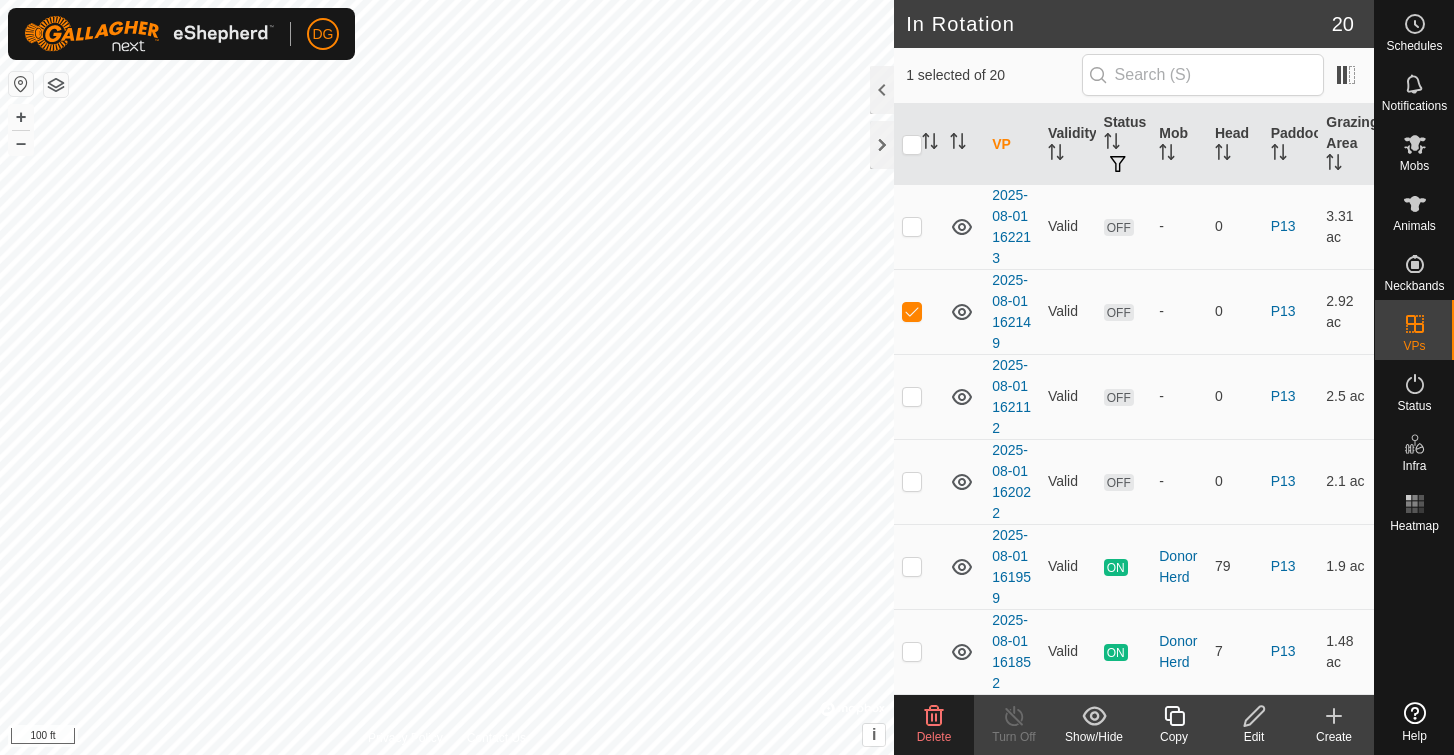 click 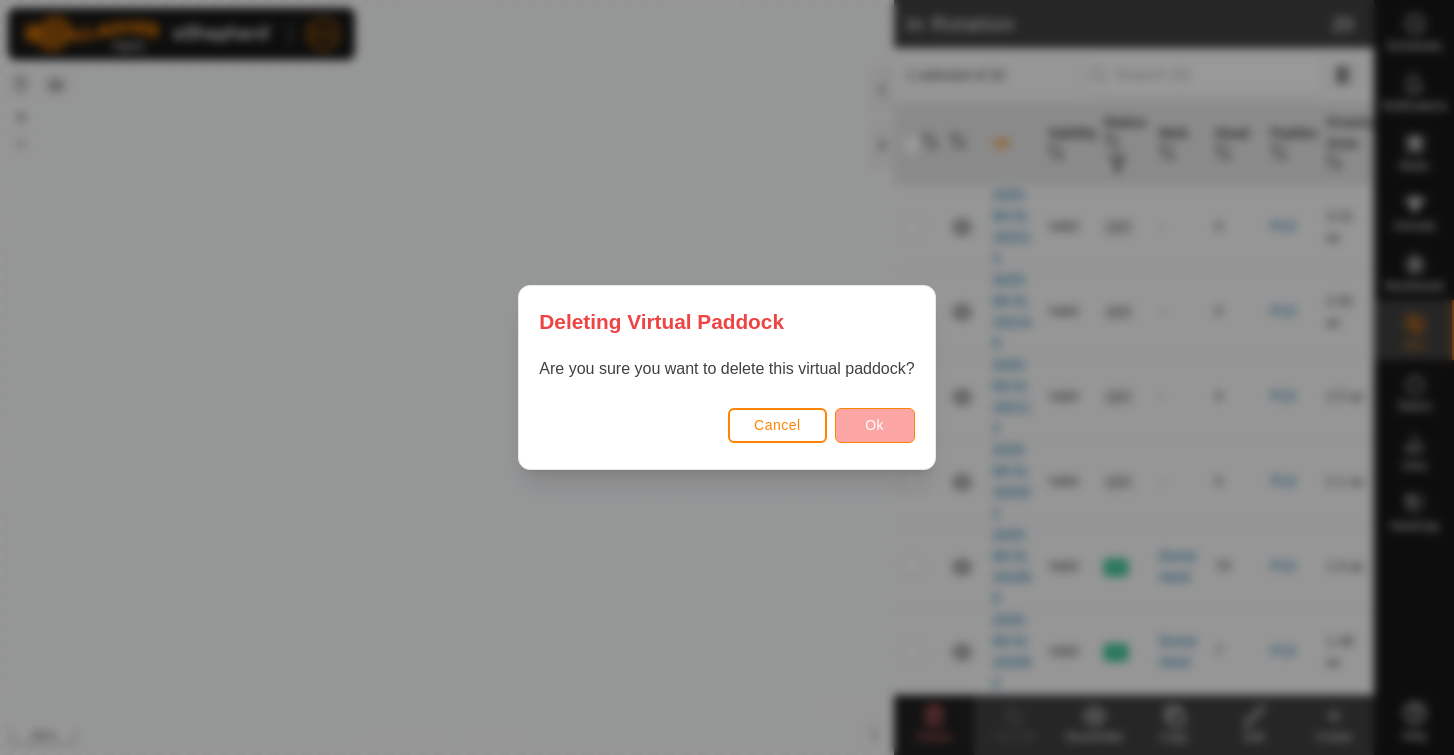 click on "Ok" at bounding box center [874, 425] 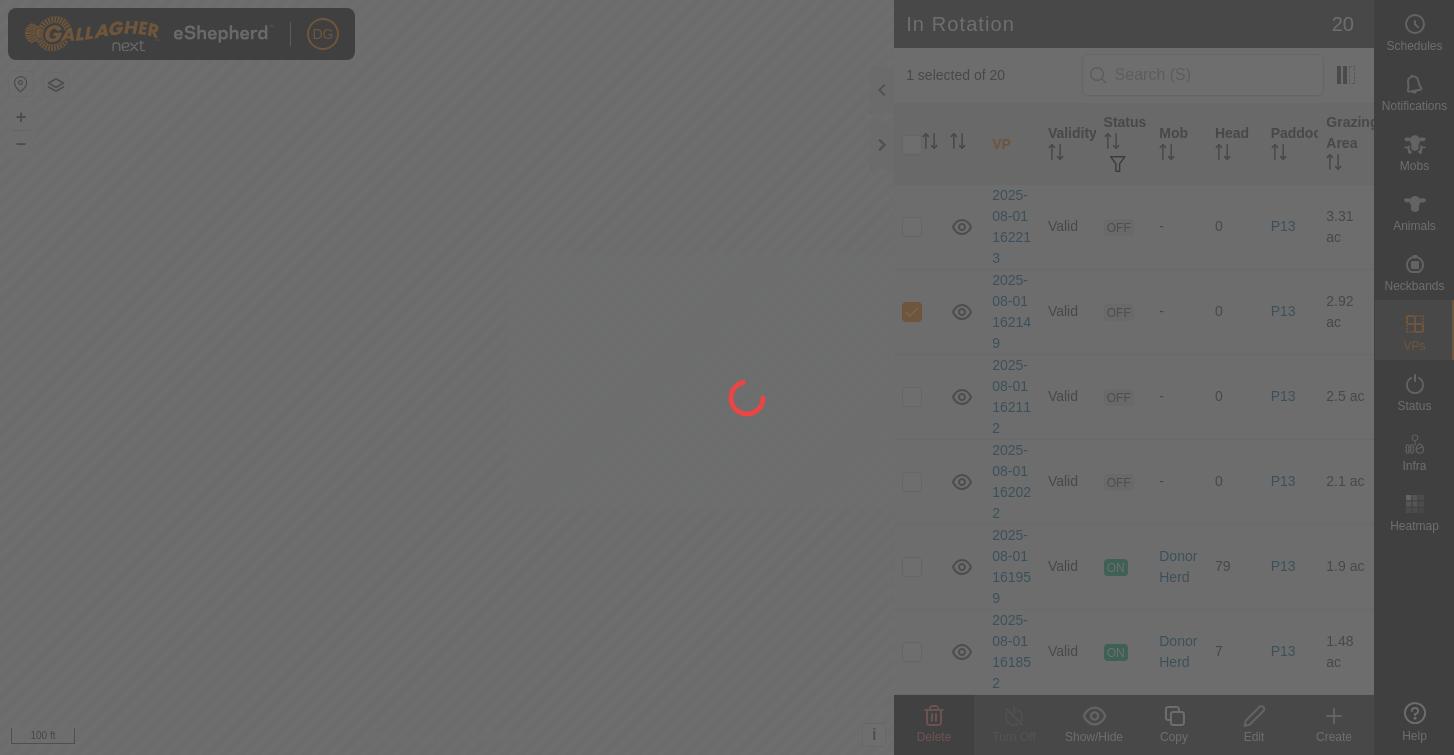 checkbox on "false" 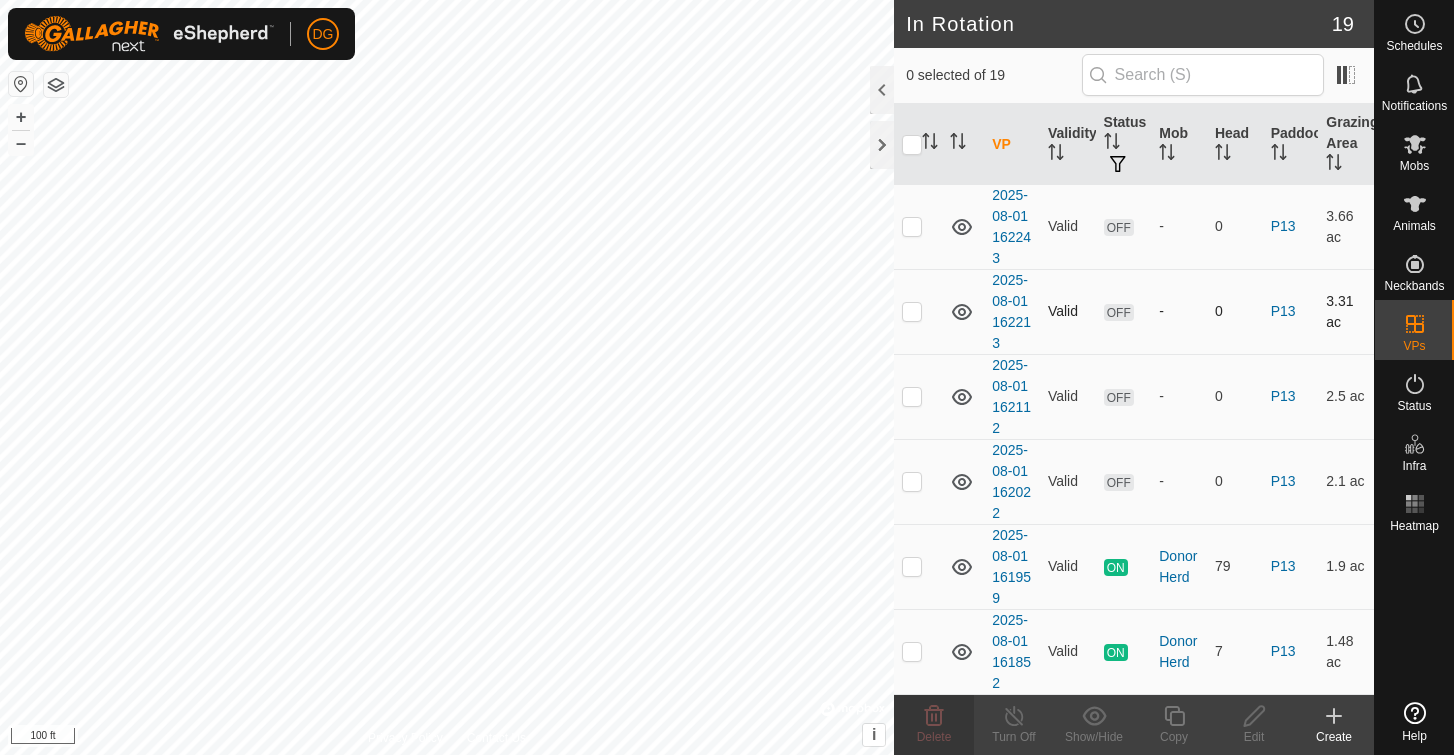 scroll, scrollTop: 1145, scrollLeft: 0, axis: vertical 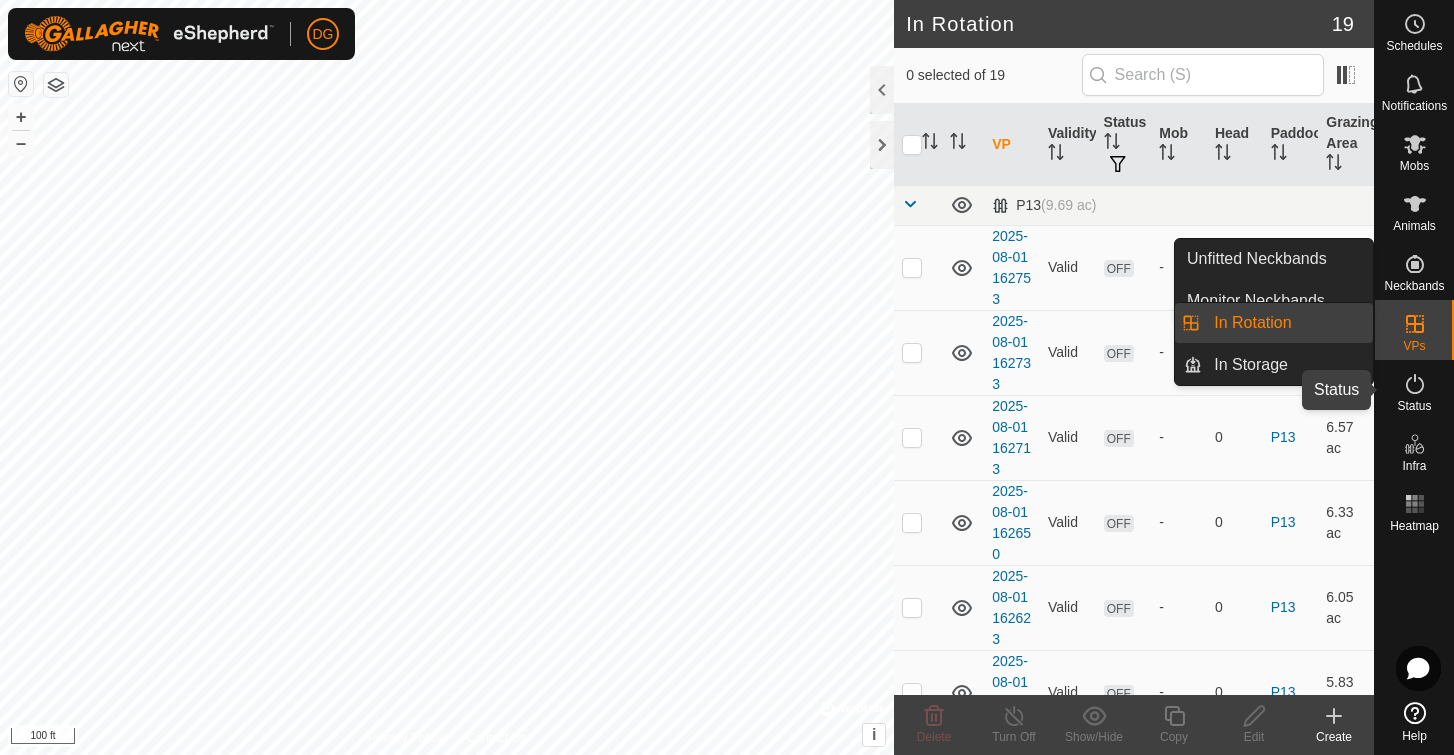 click 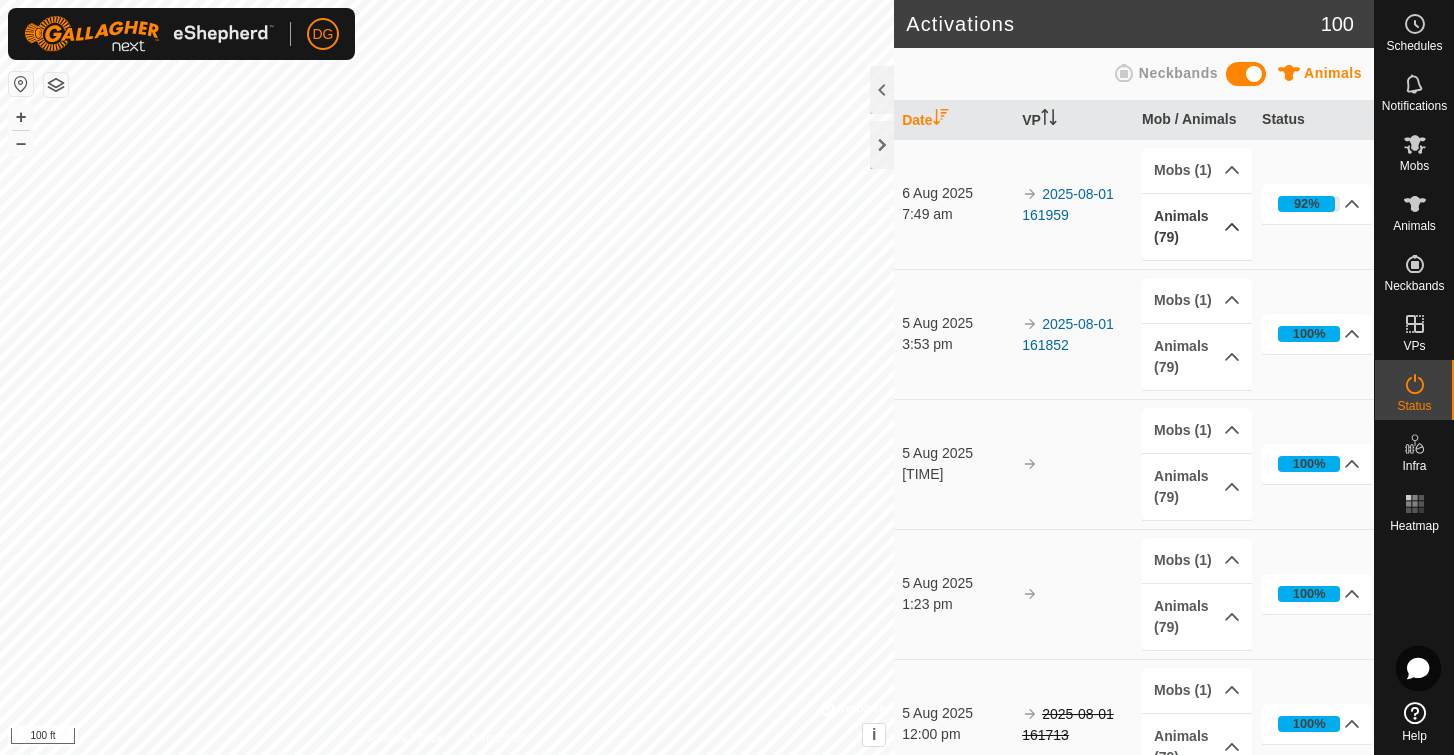 click on "Animals (79)" at bounding box center (1197, 227) 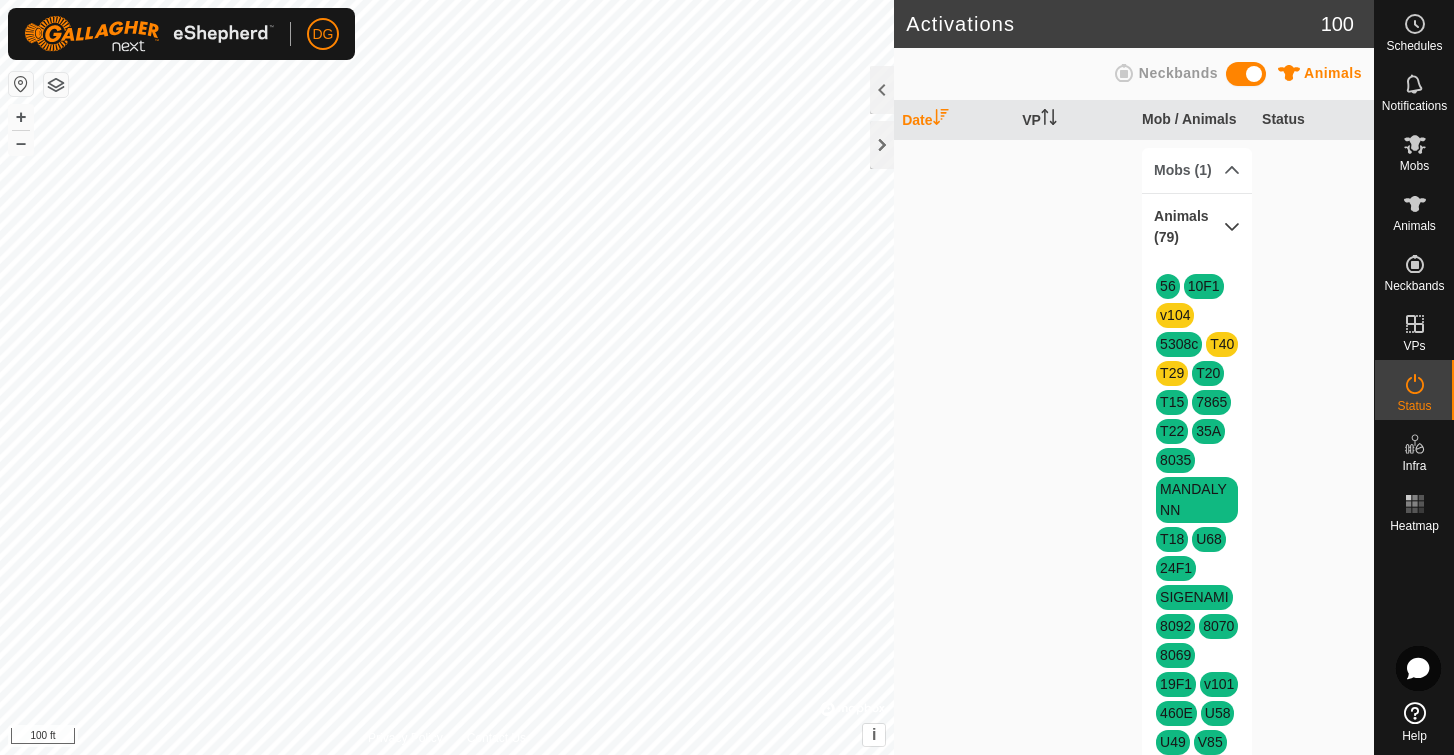scroll, scrollTop: 0, scrollLeft: 0, axis: both 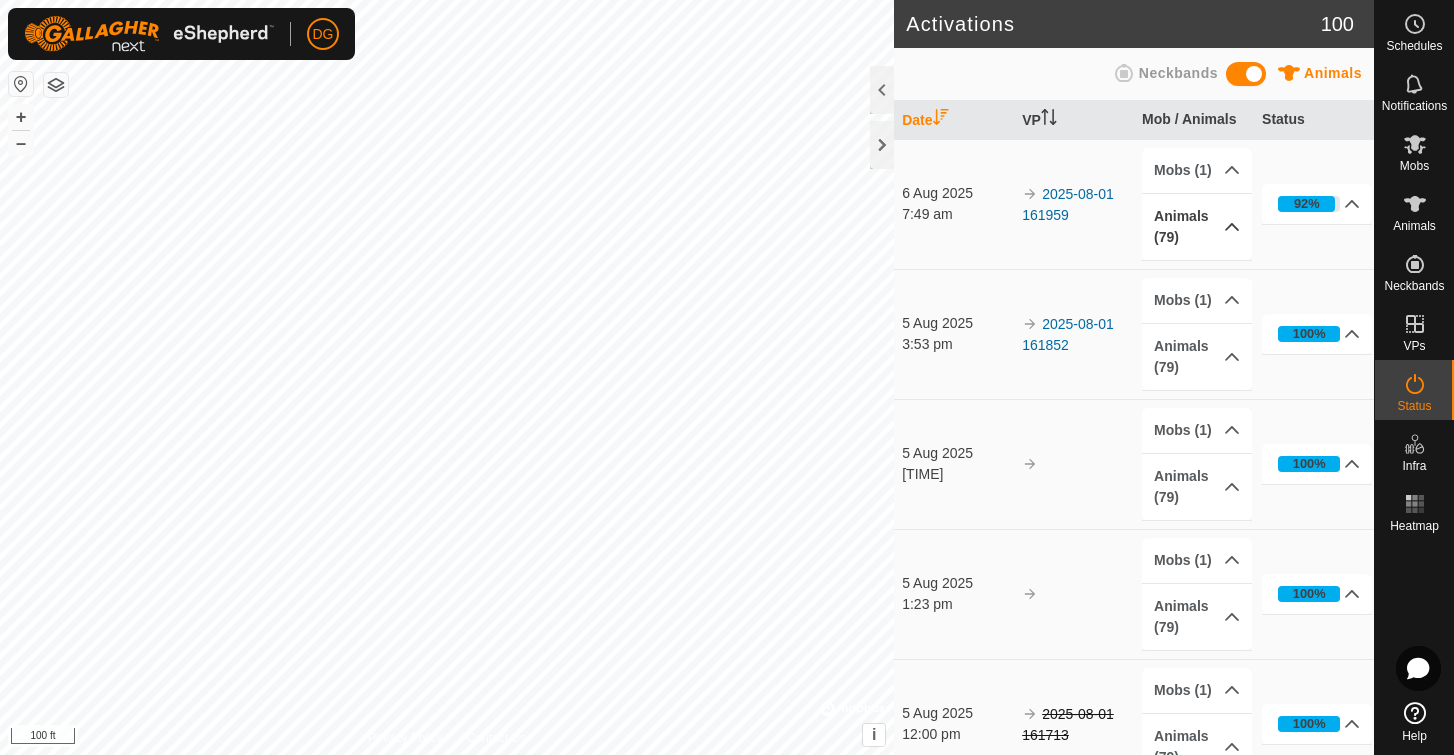 click on "Animals (79)" at bounding box center [1197, 227] 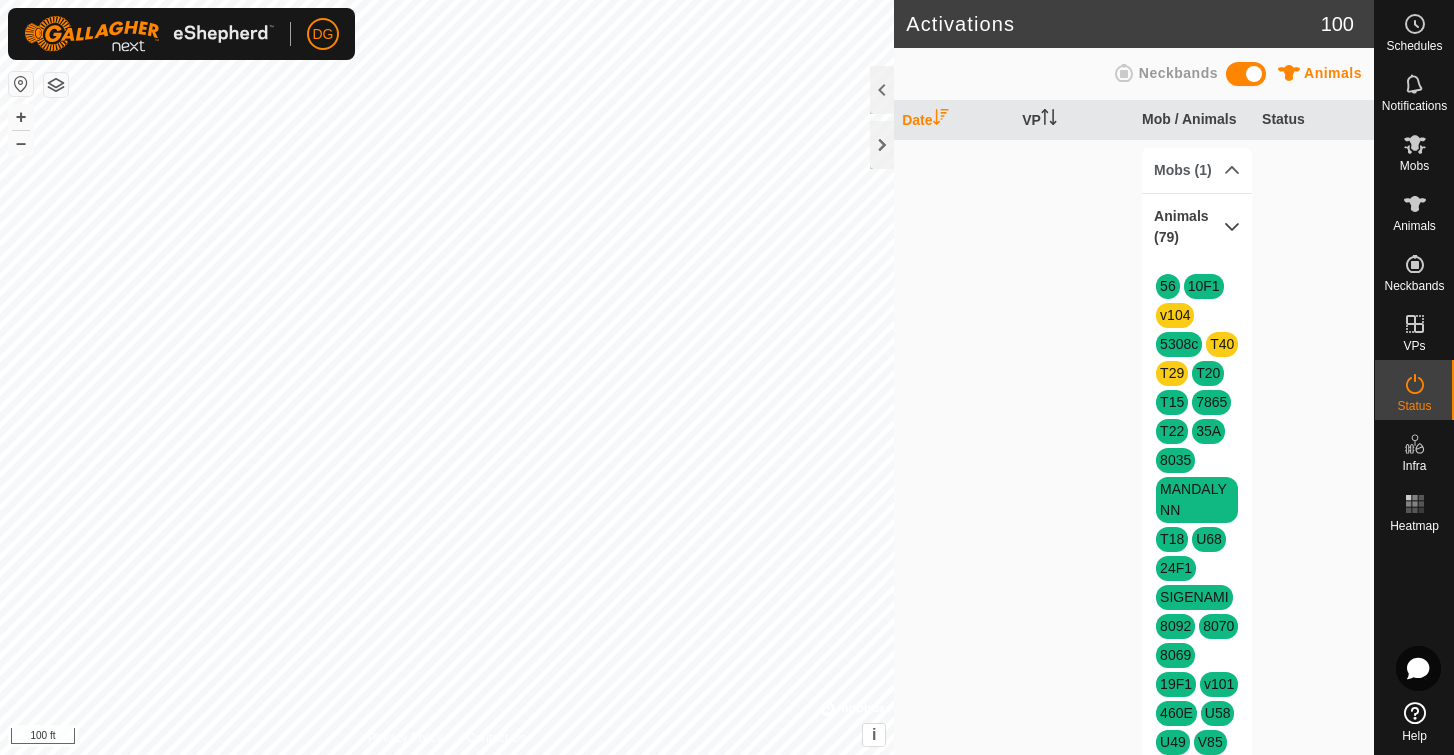 scroll, scrollTop: 0, scrollLeft: 0, axis: both 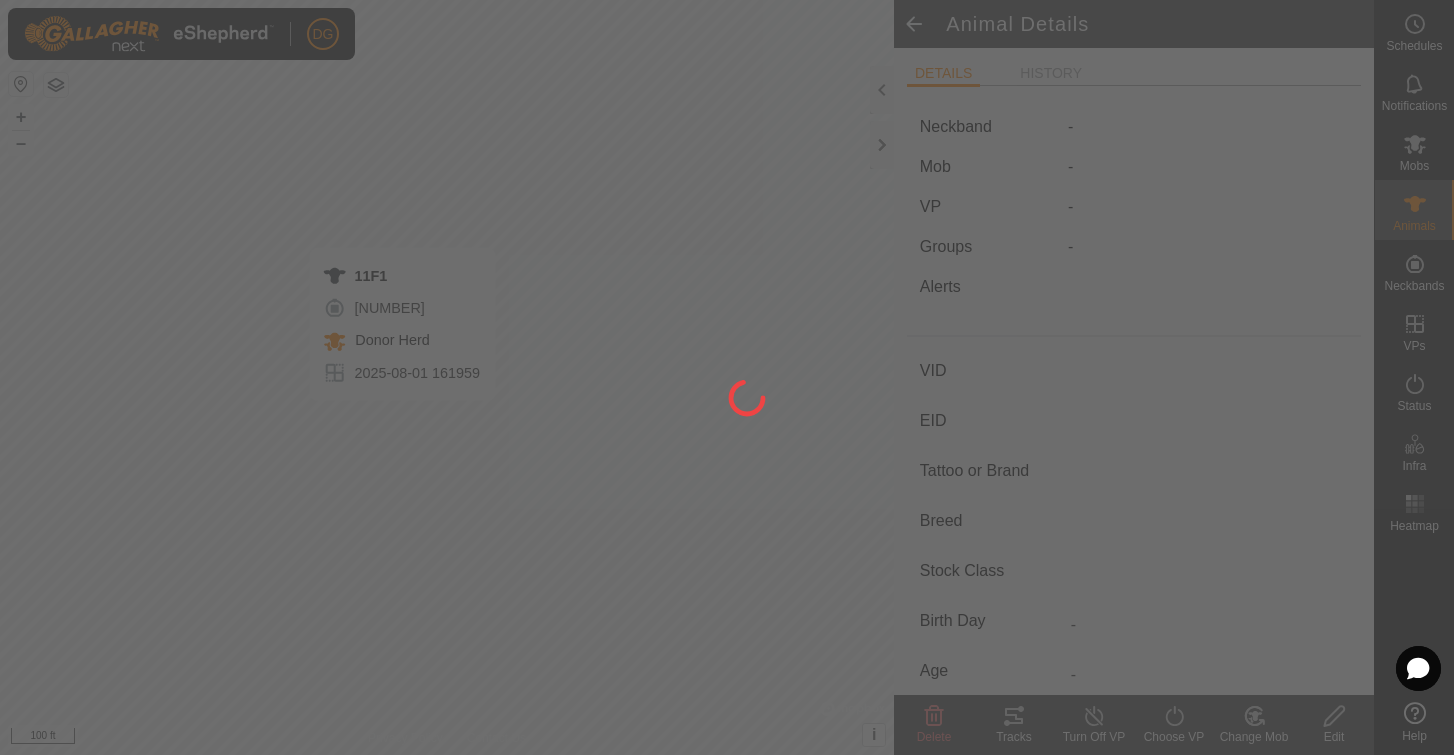 type on "11F1" 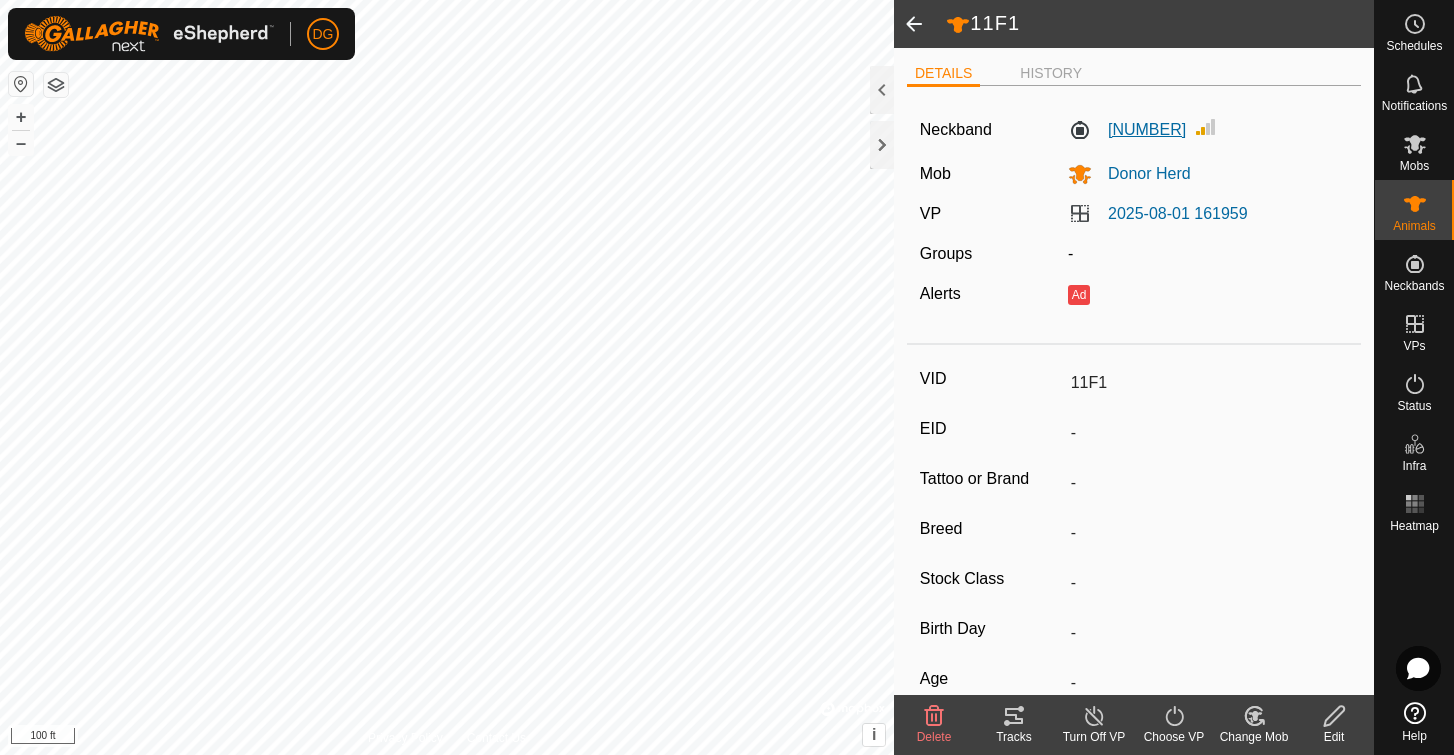 click on "1780677984" 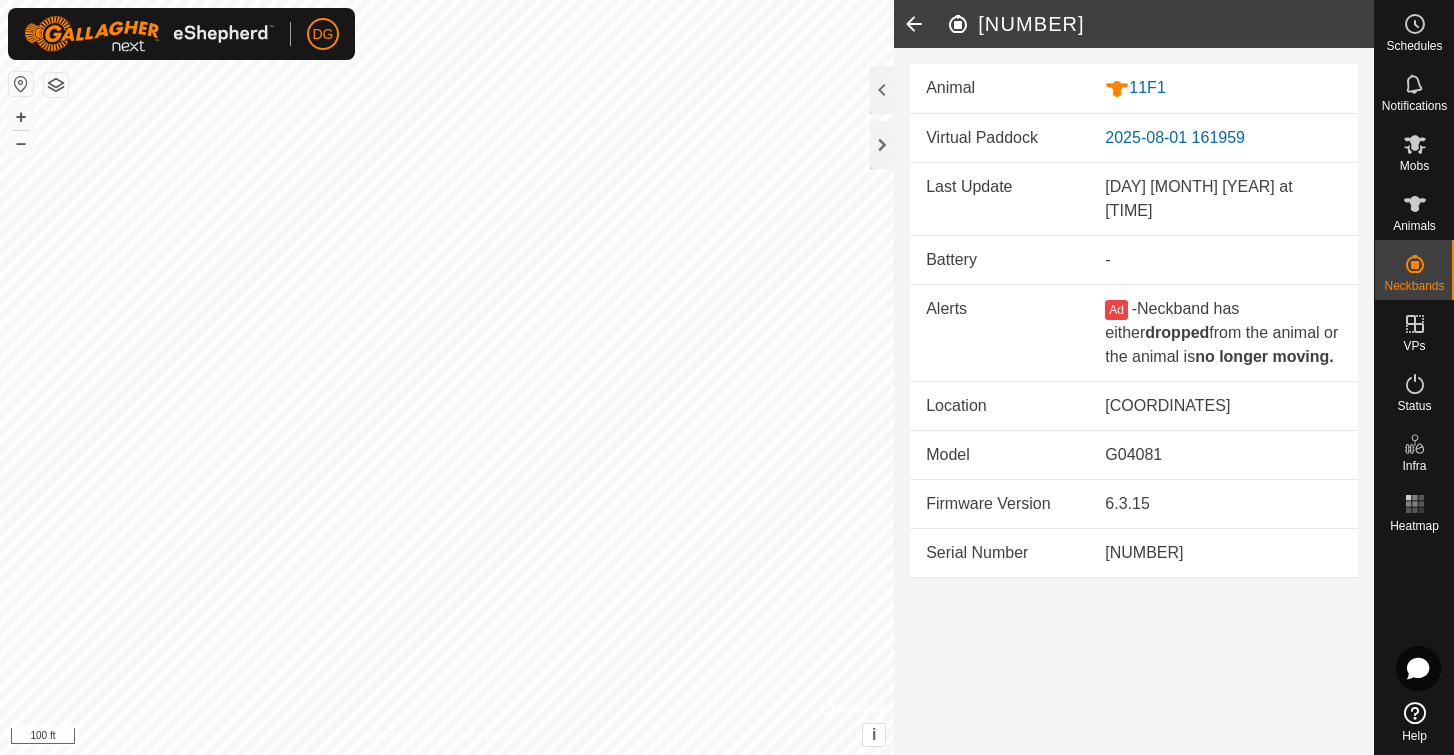 click 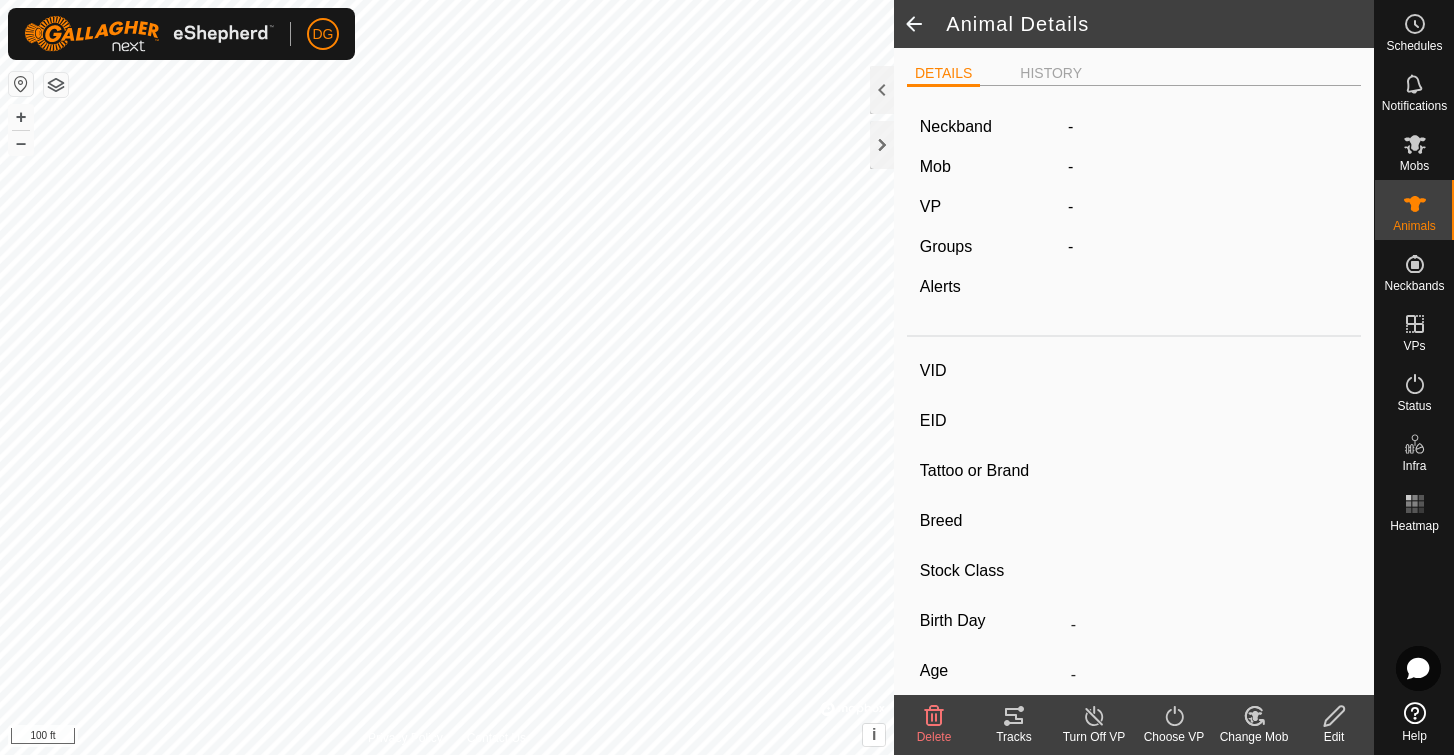 type on "11F1" 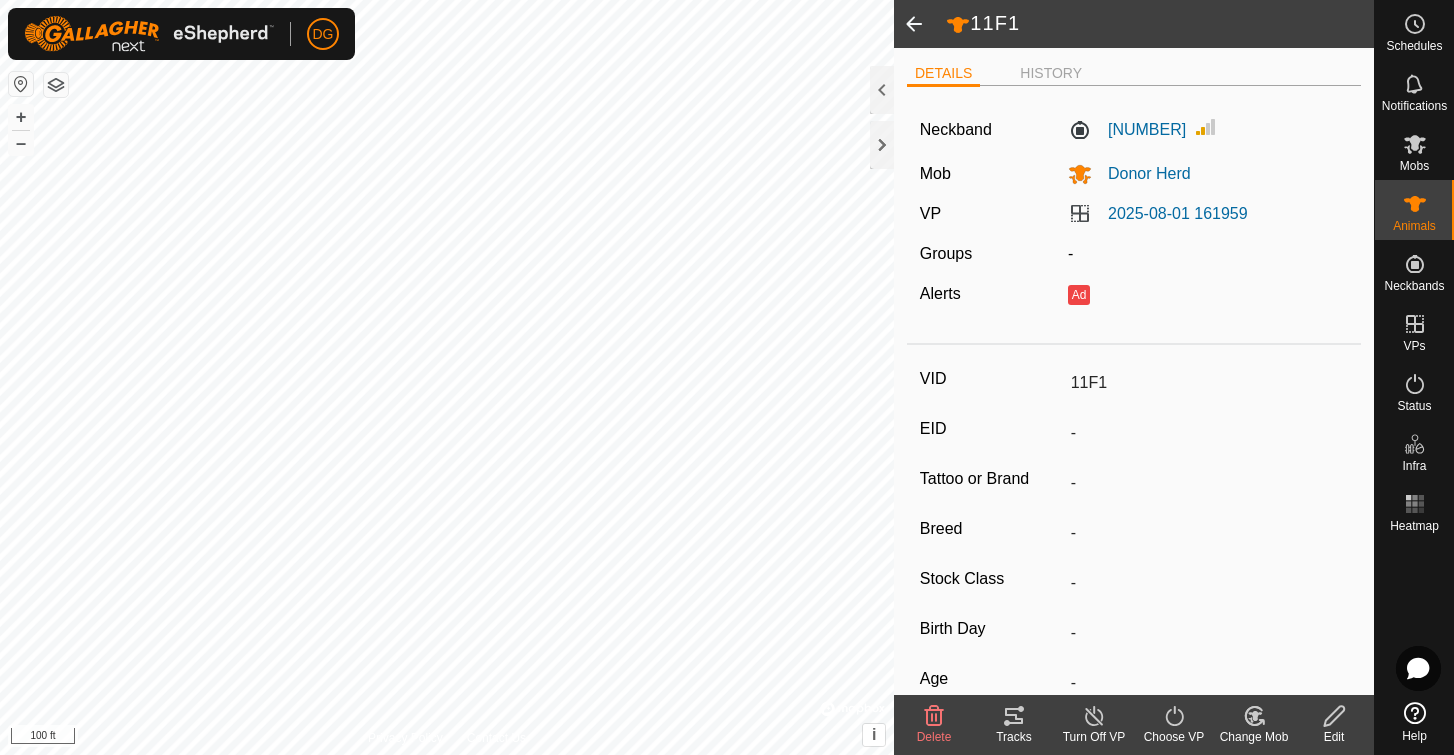 click 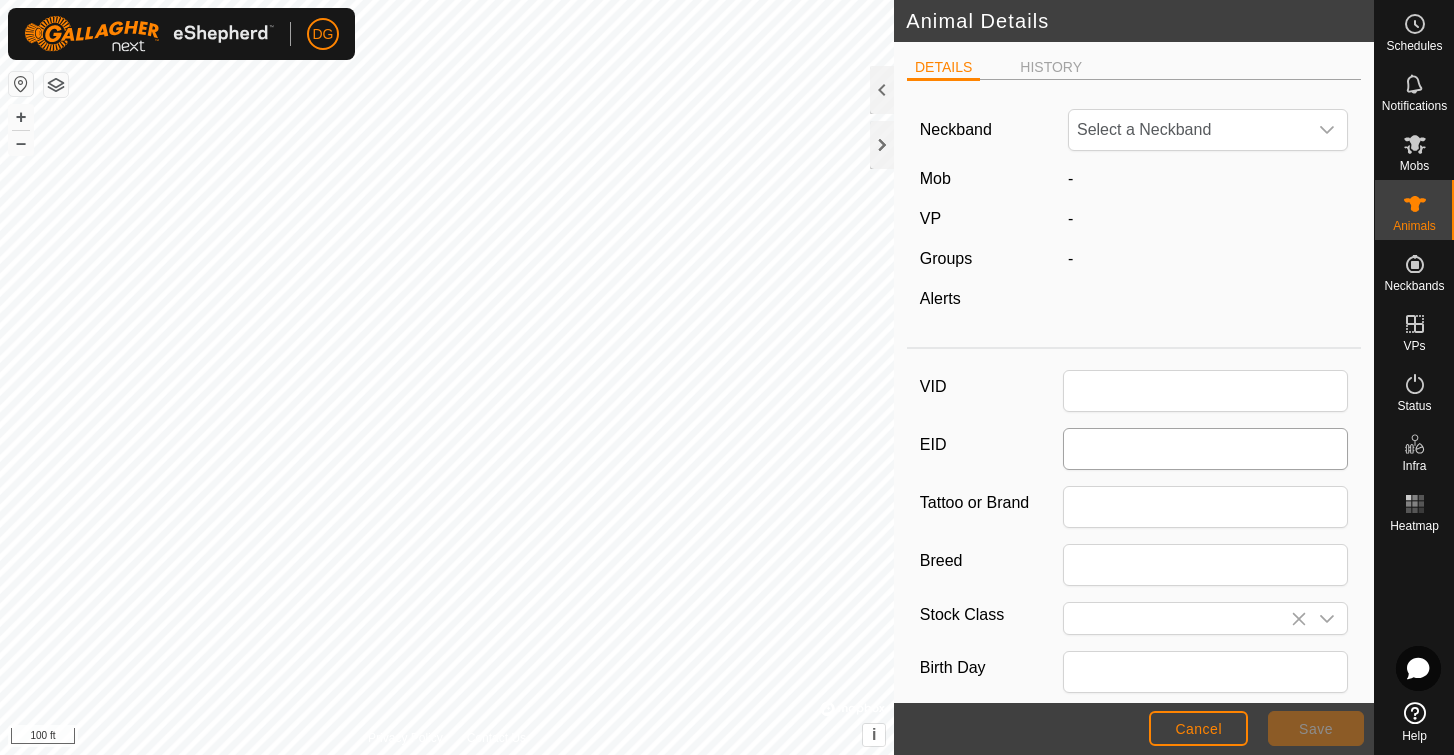 type on "11F1" 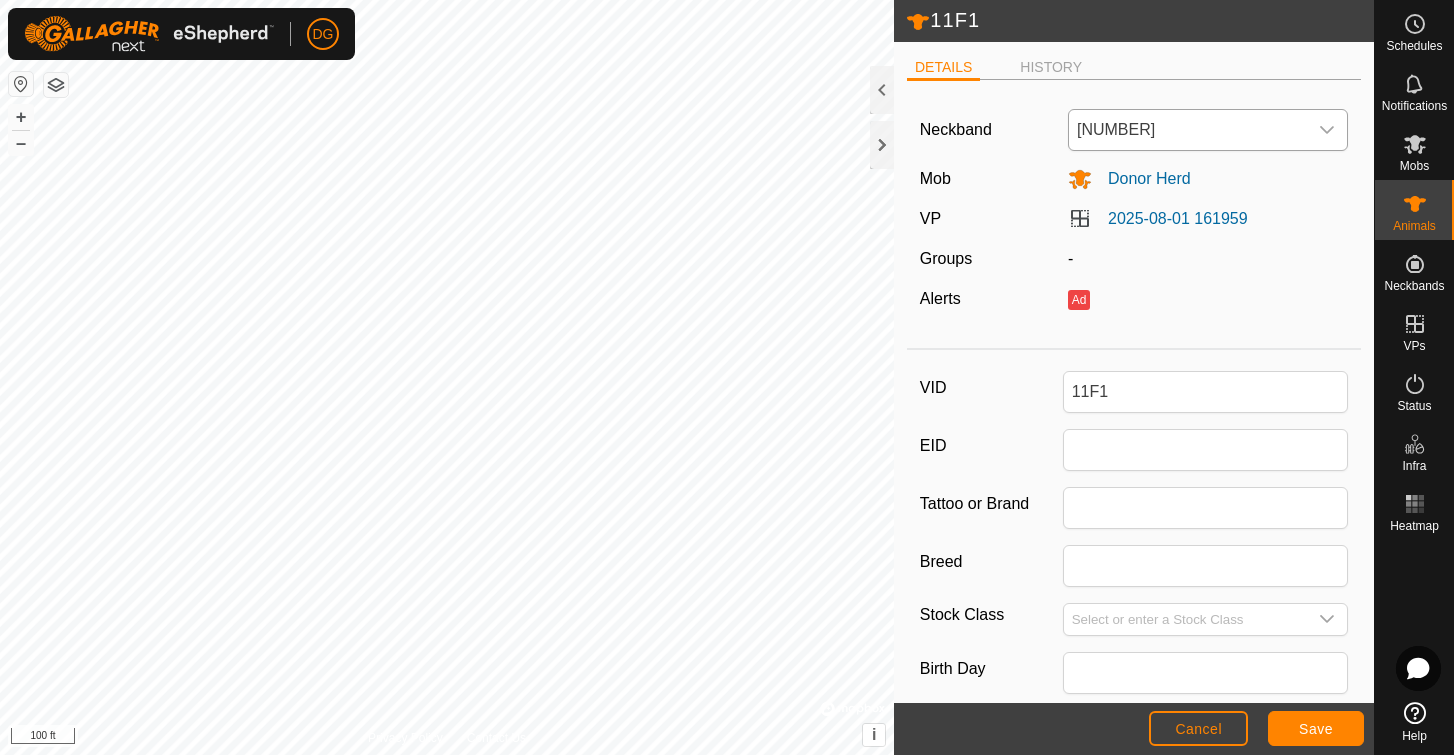 click 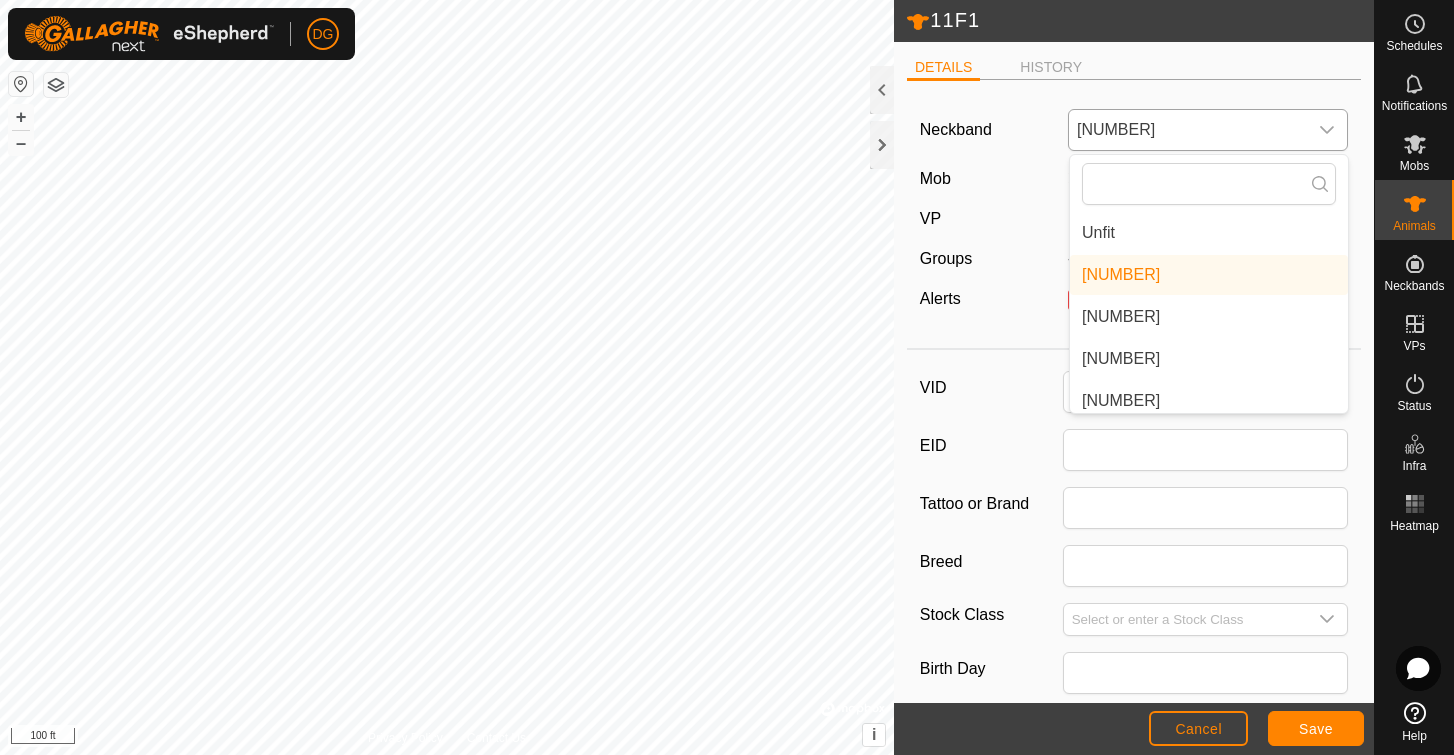 click on "Unfit" at bounding box center [1209, 233] 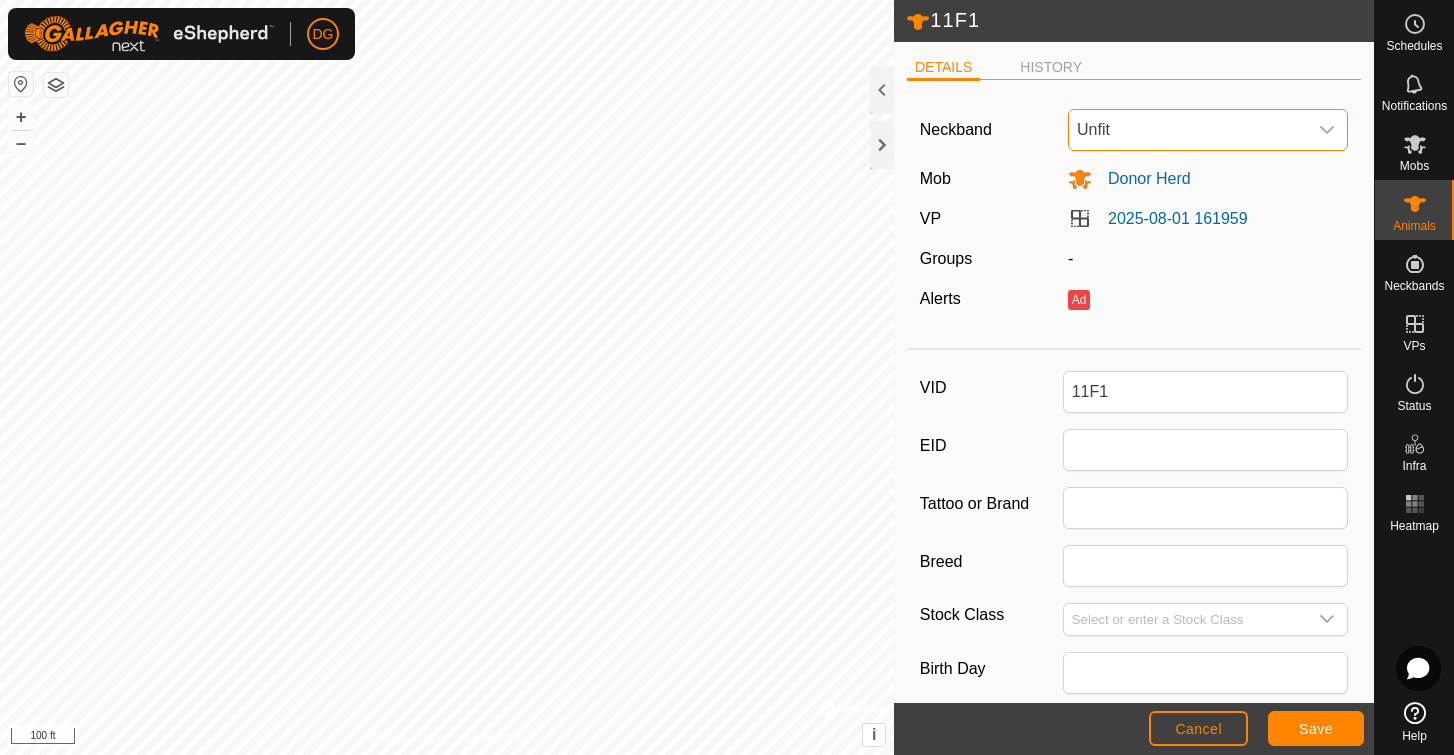 click on "Save" 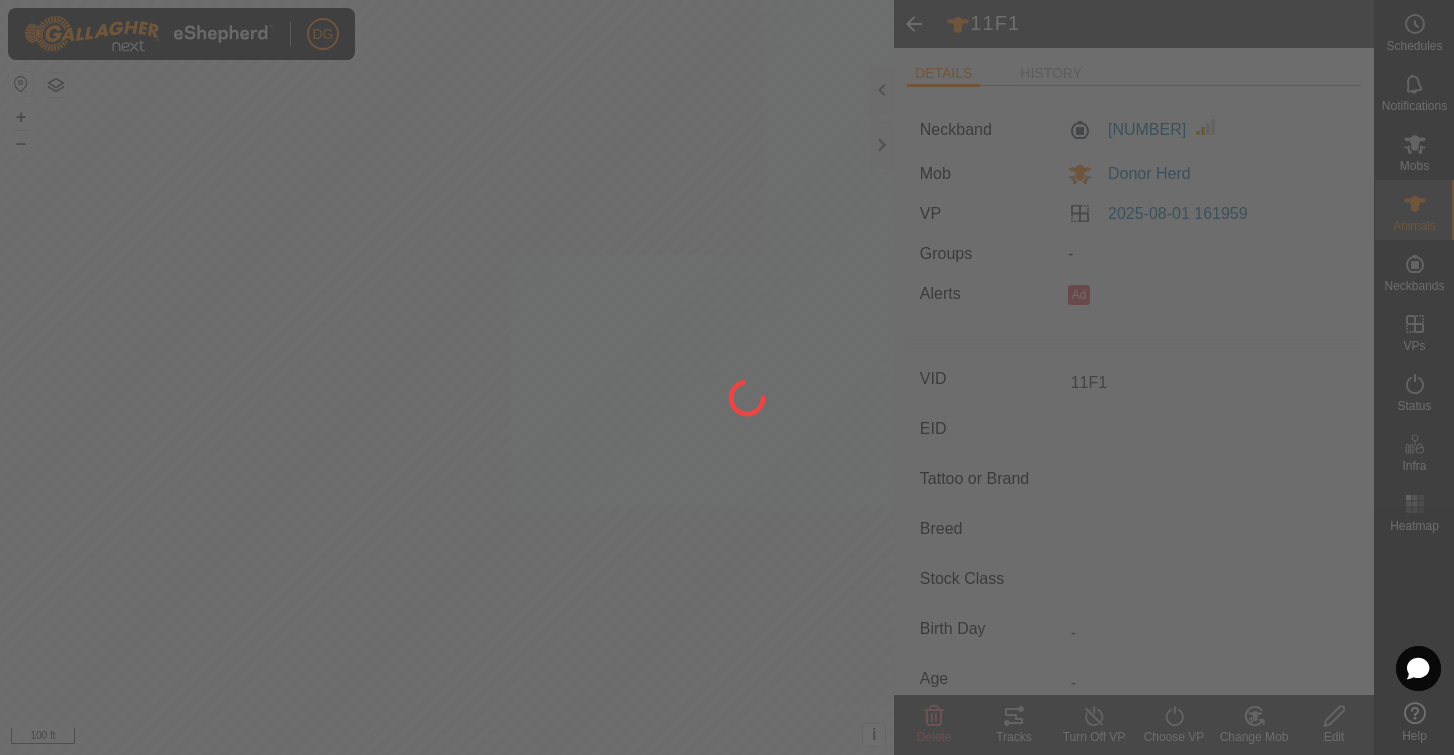 type on "-" 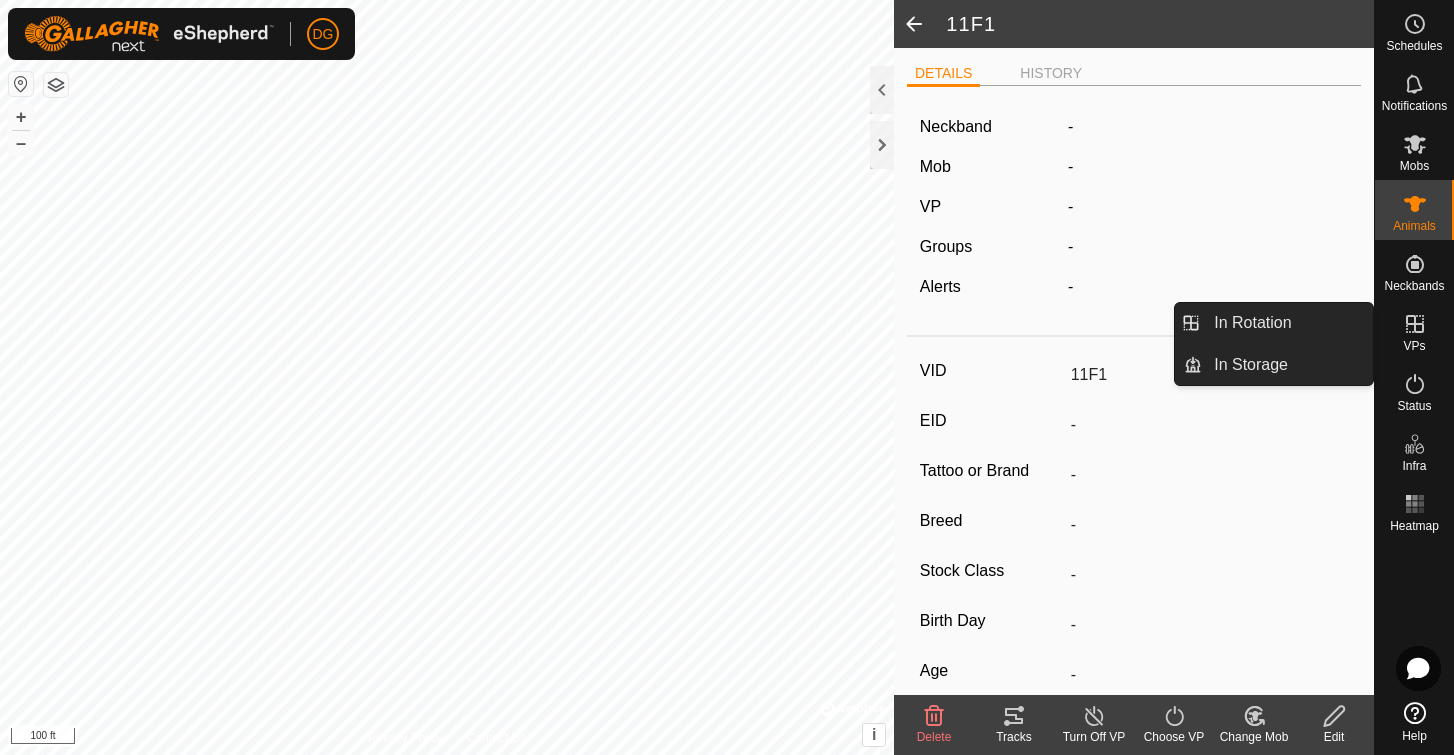click at bounding box center [1415, 324] 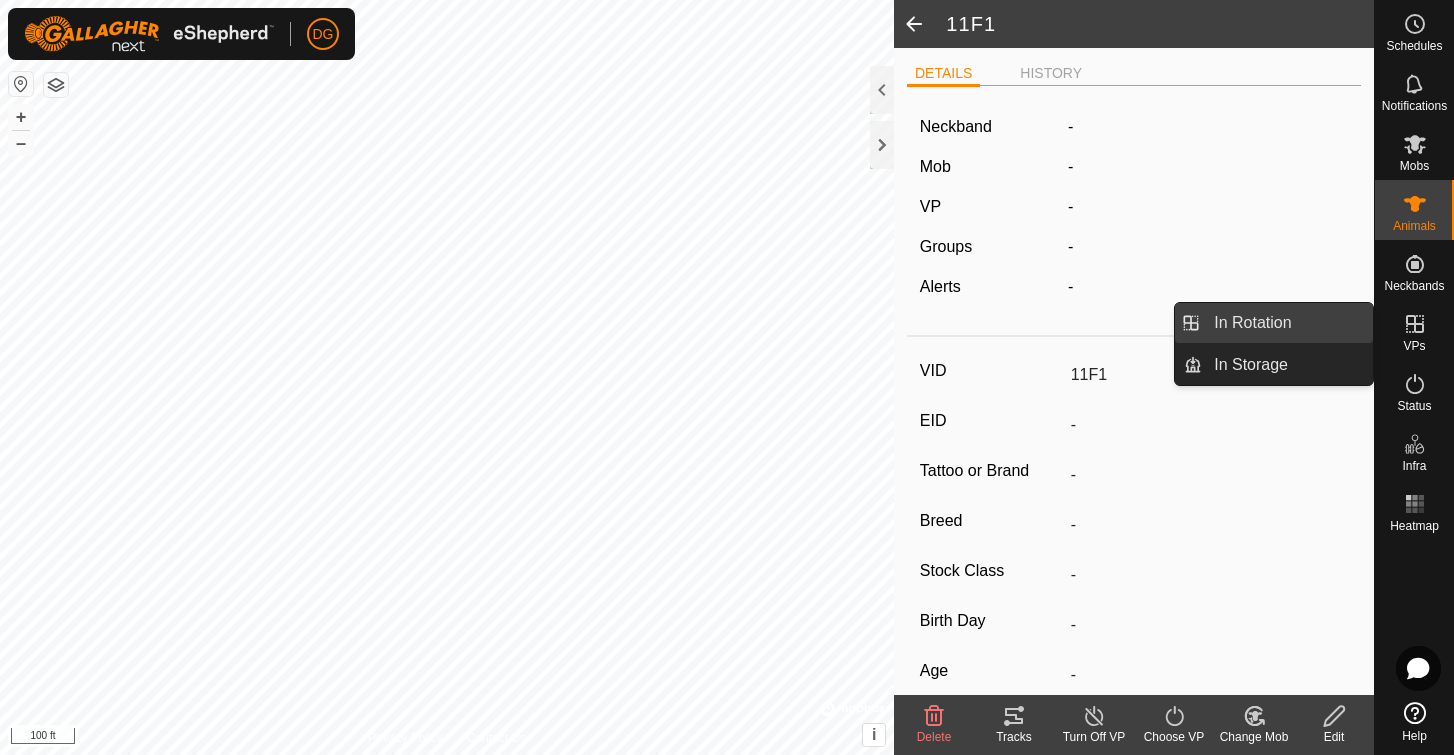 click on "In Rotation" at bounding box center [1287, 323] 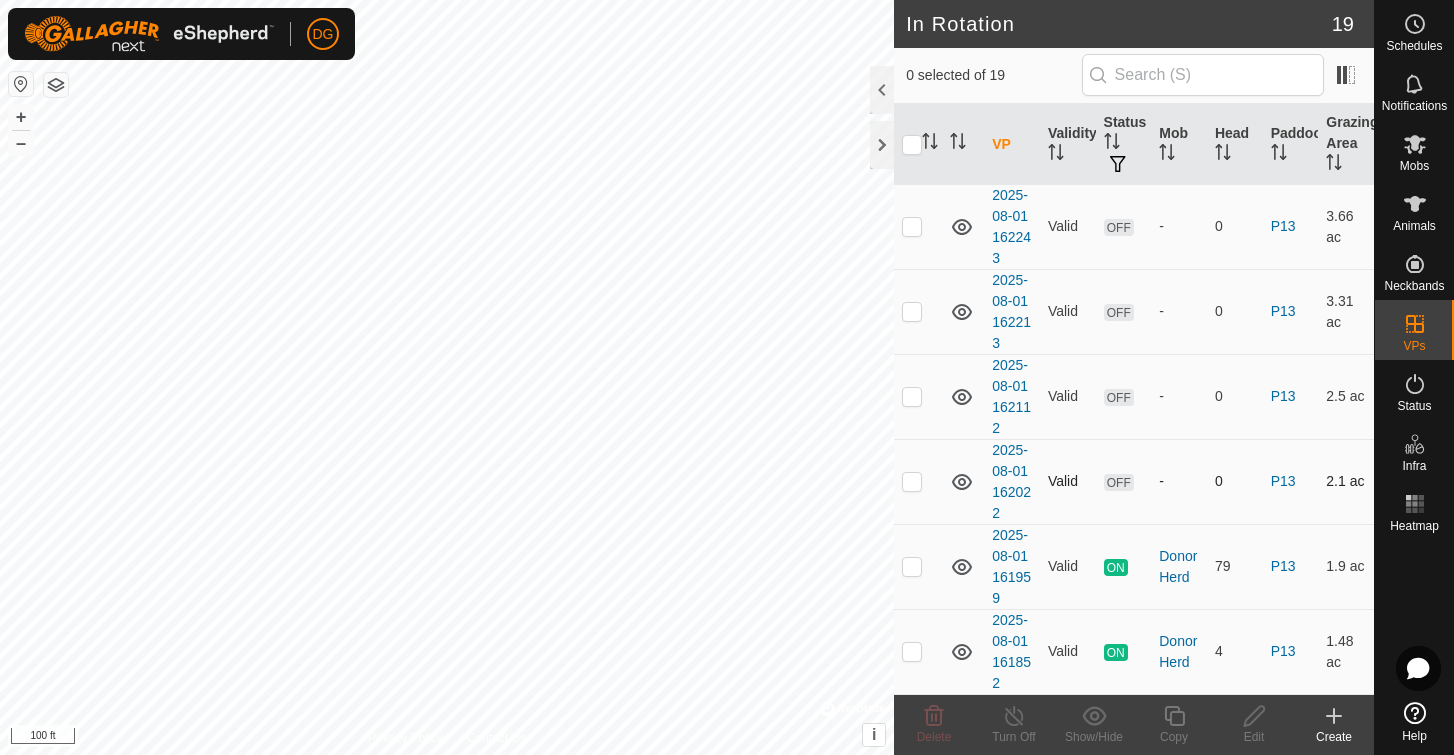 scroll, scrollTop: 1147, scrollLeft: 0, axis: vertical 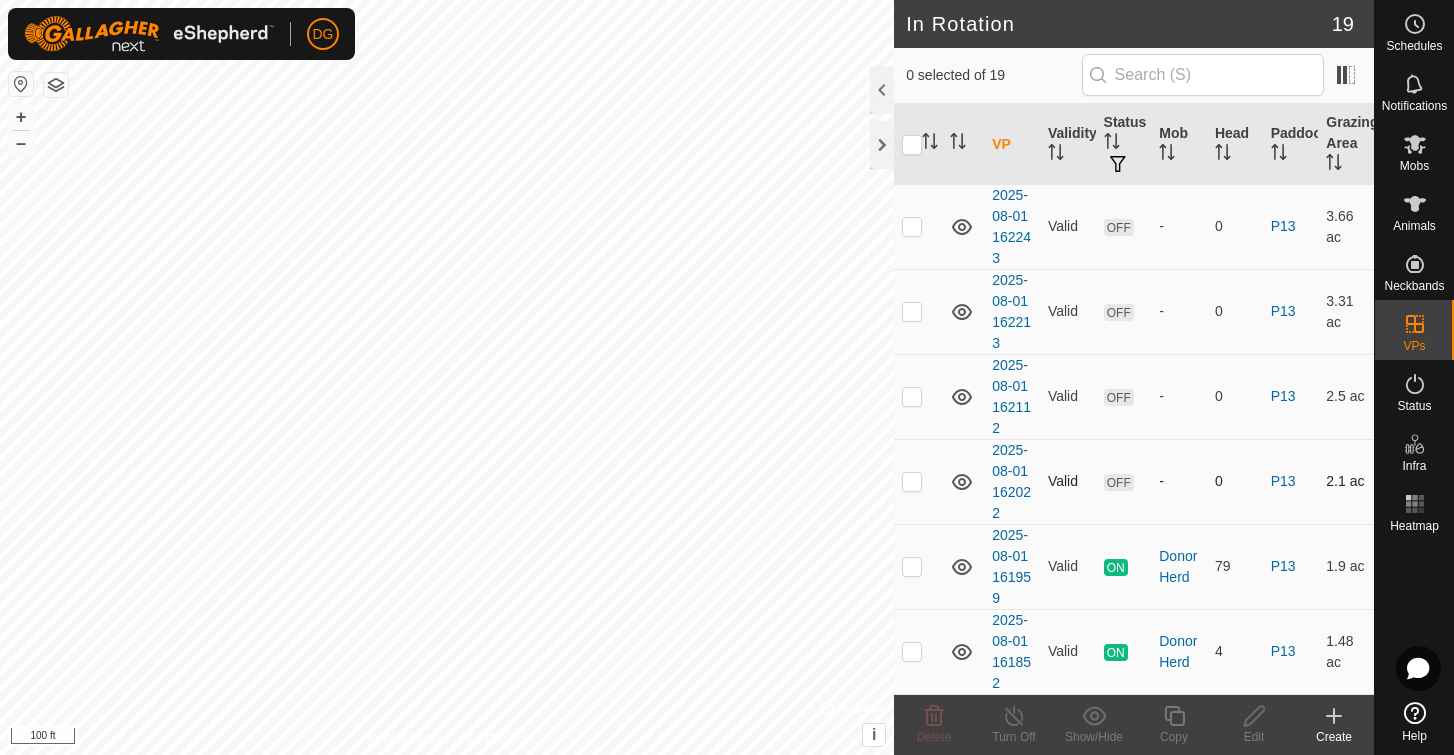click at bounding box center (912, 481) 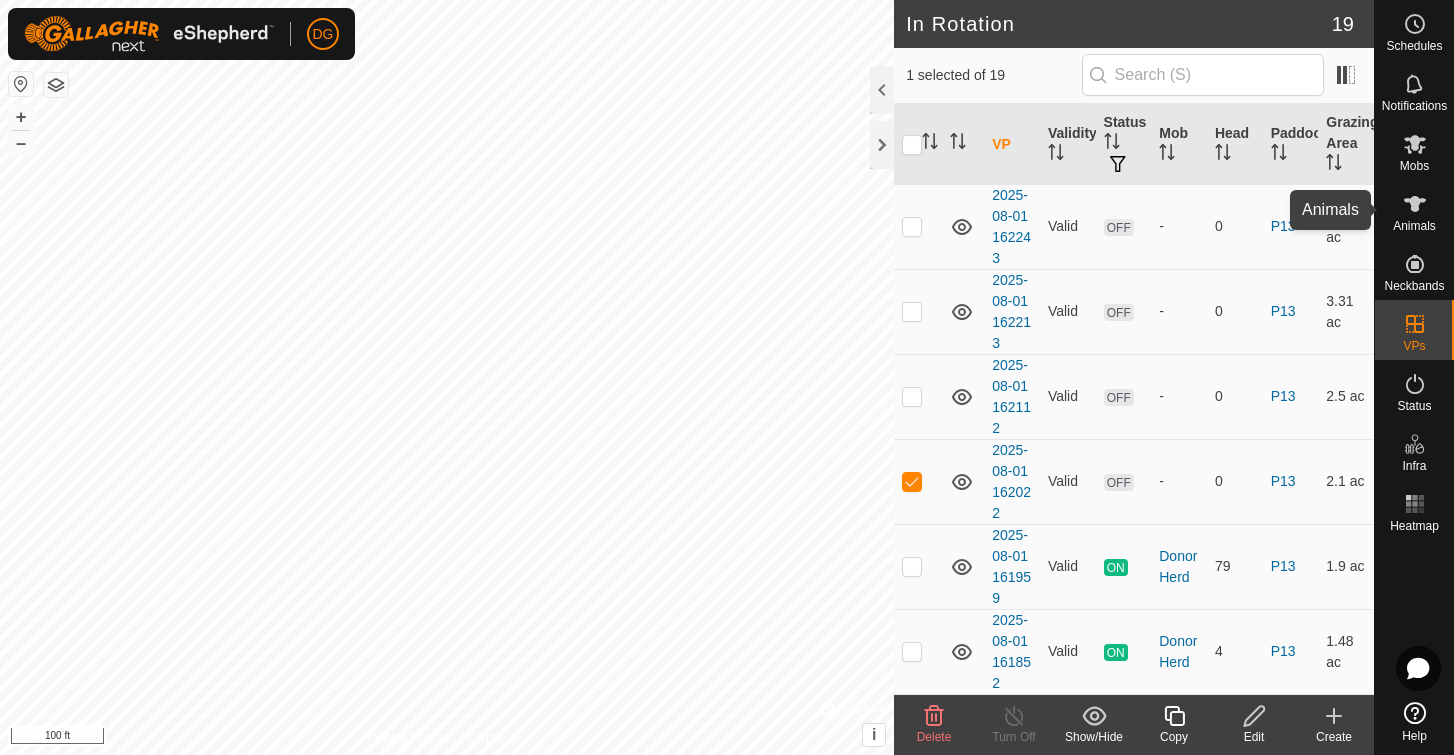 click 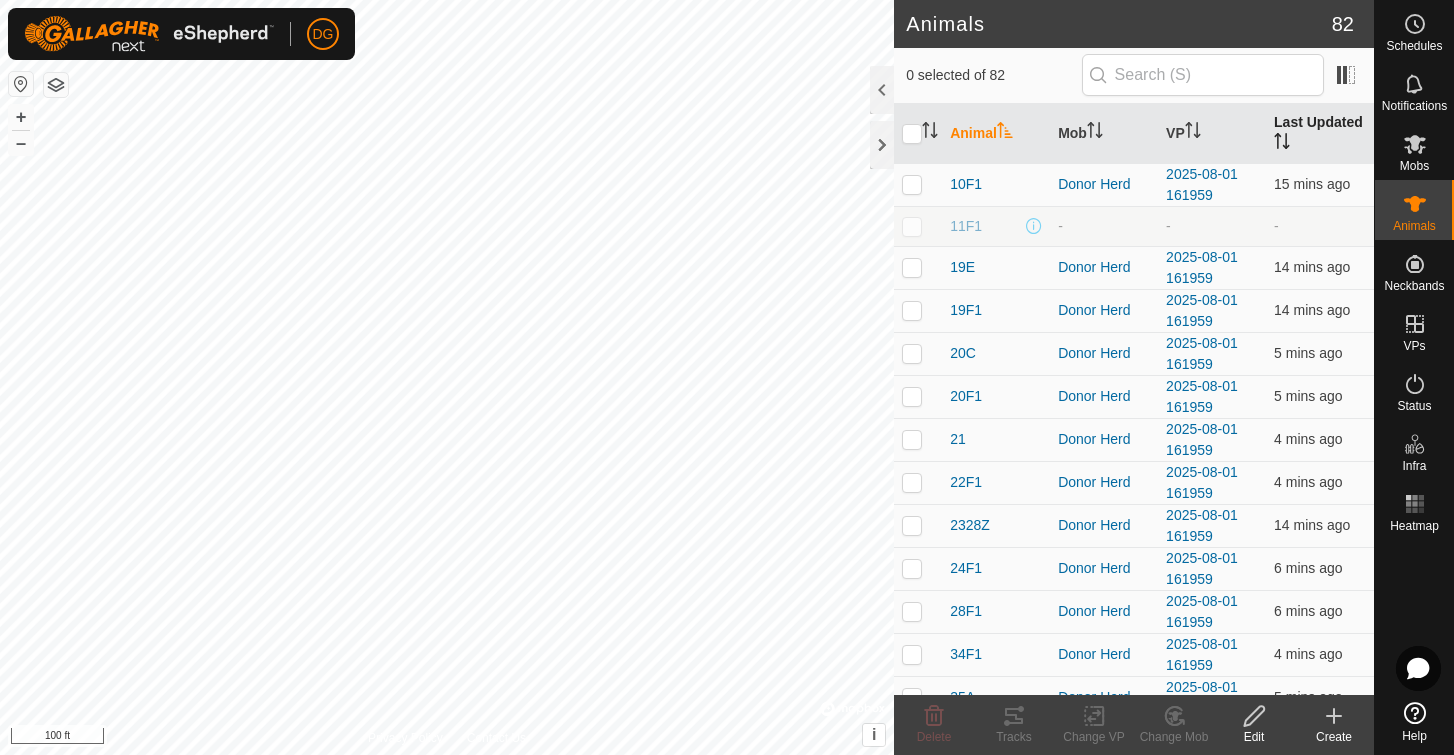 click on "Last Updated" at bounding box center (1320, 134) 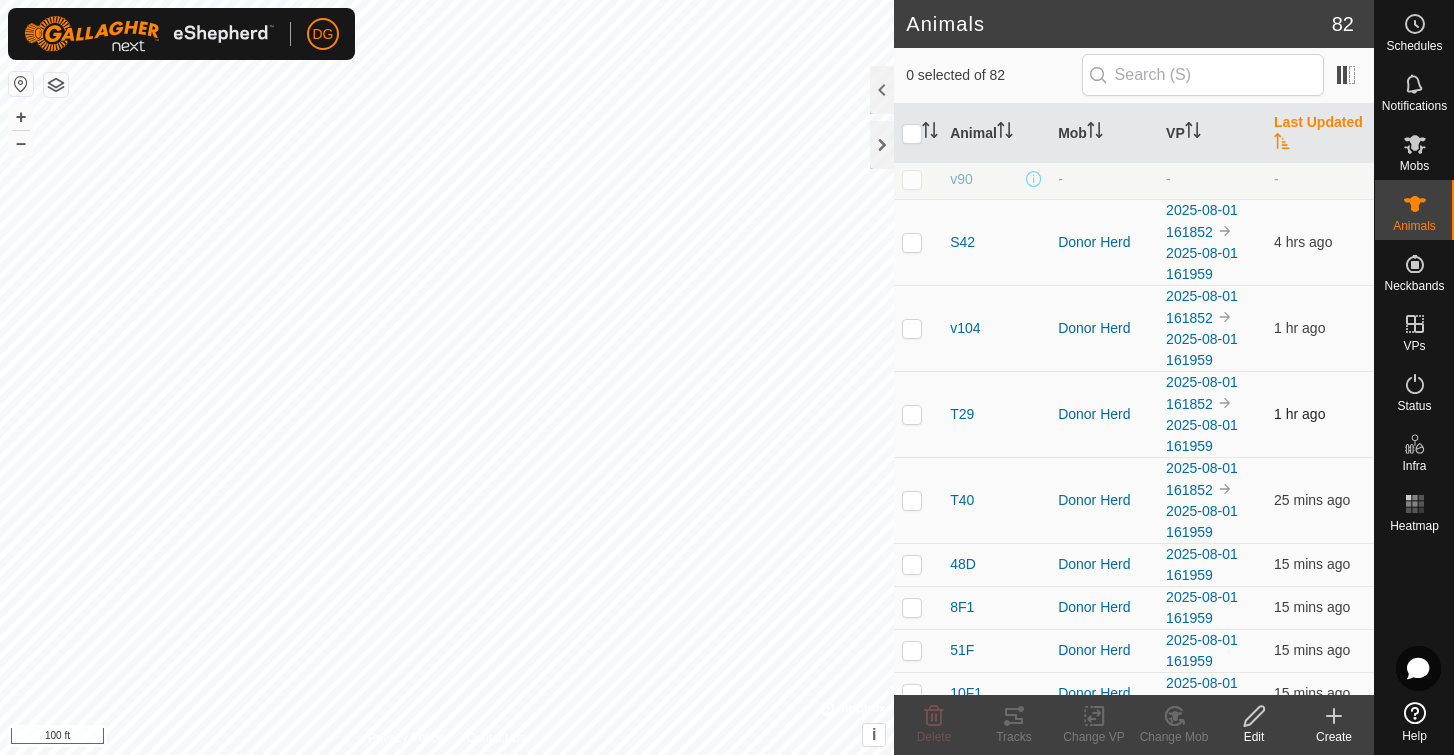 scroll, scrollTop: 115, scrollLeft: 0, axis: vertical 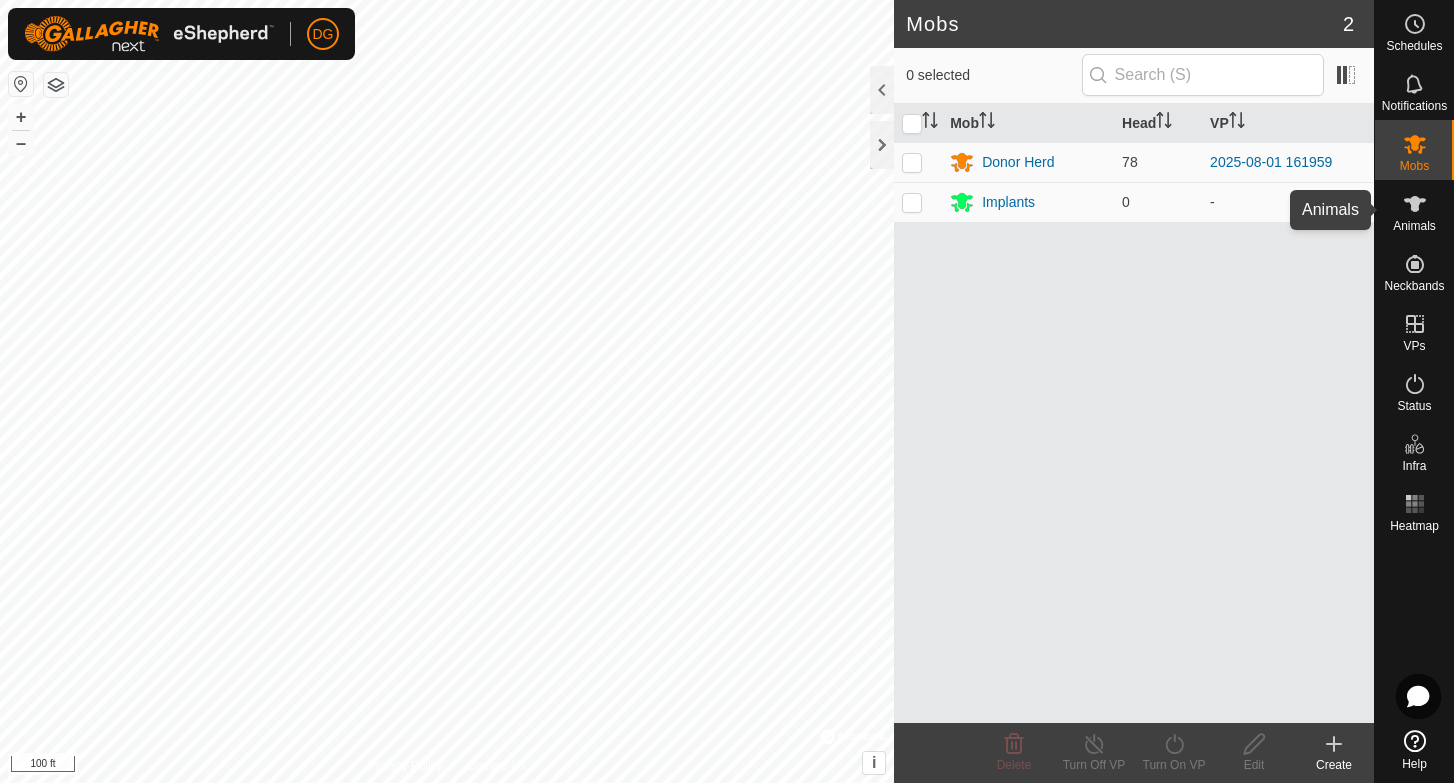 click 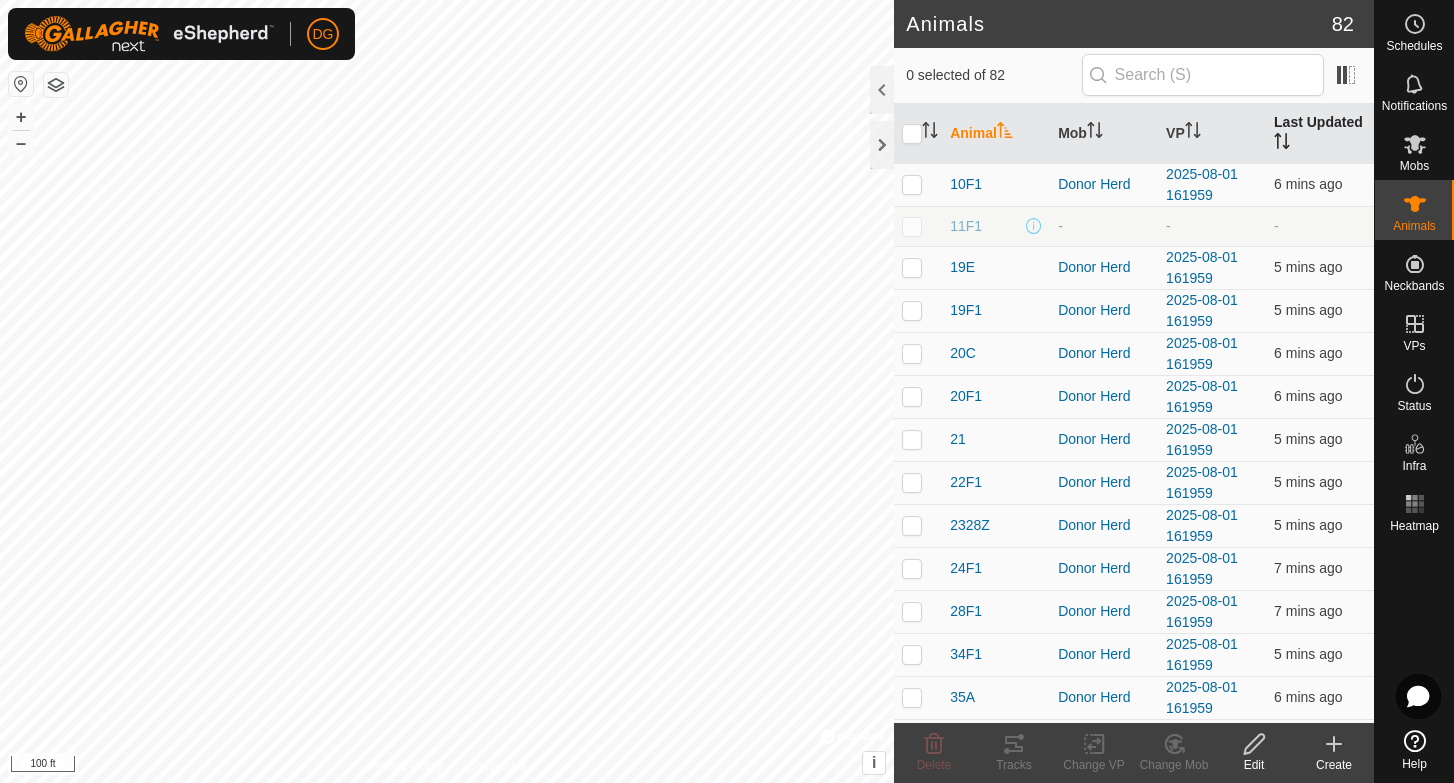 click on "Last Updated" at bounding box center (1320, 134) 